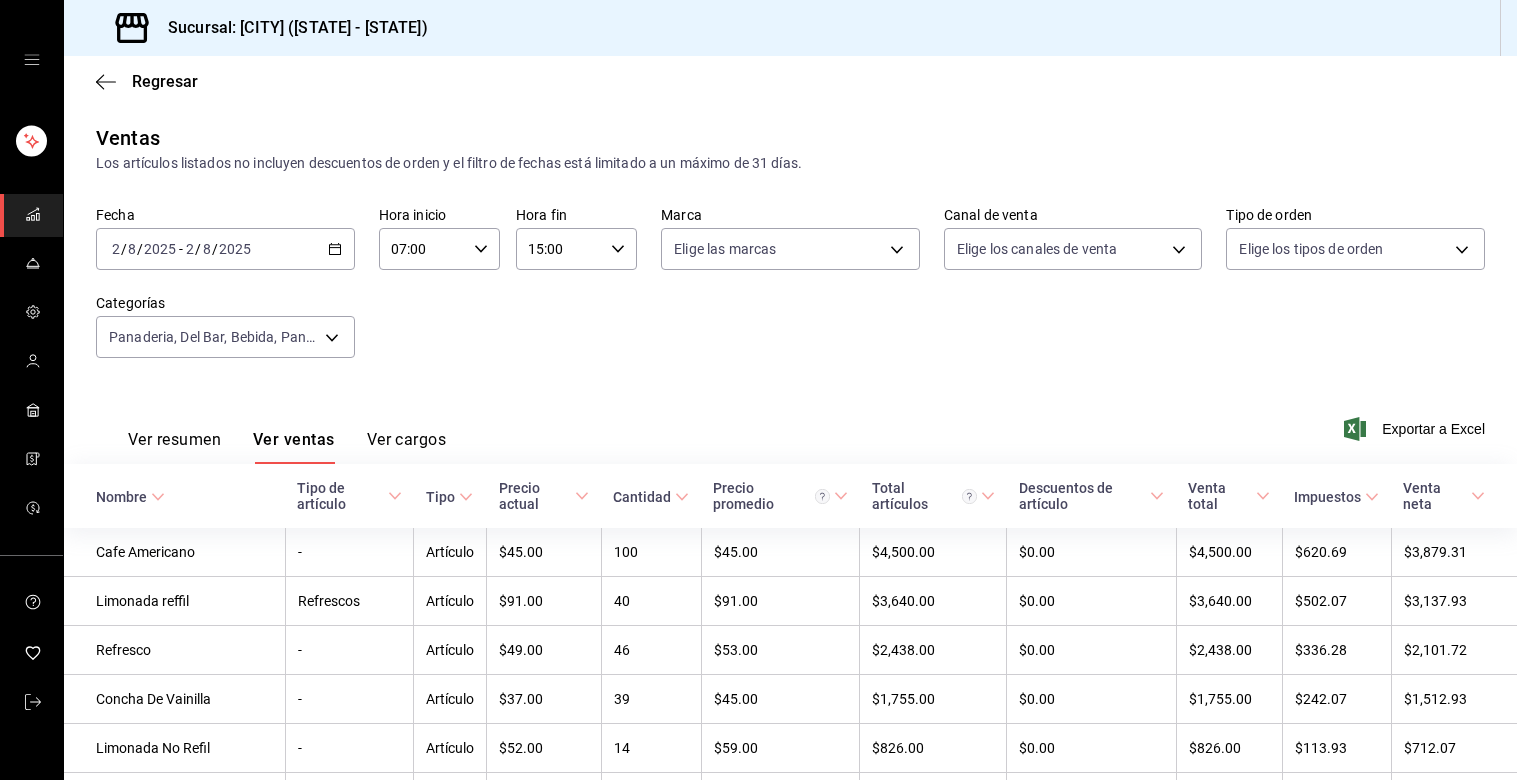 scroll, scrollTop: 0, scrollLeft: 0, axis: both 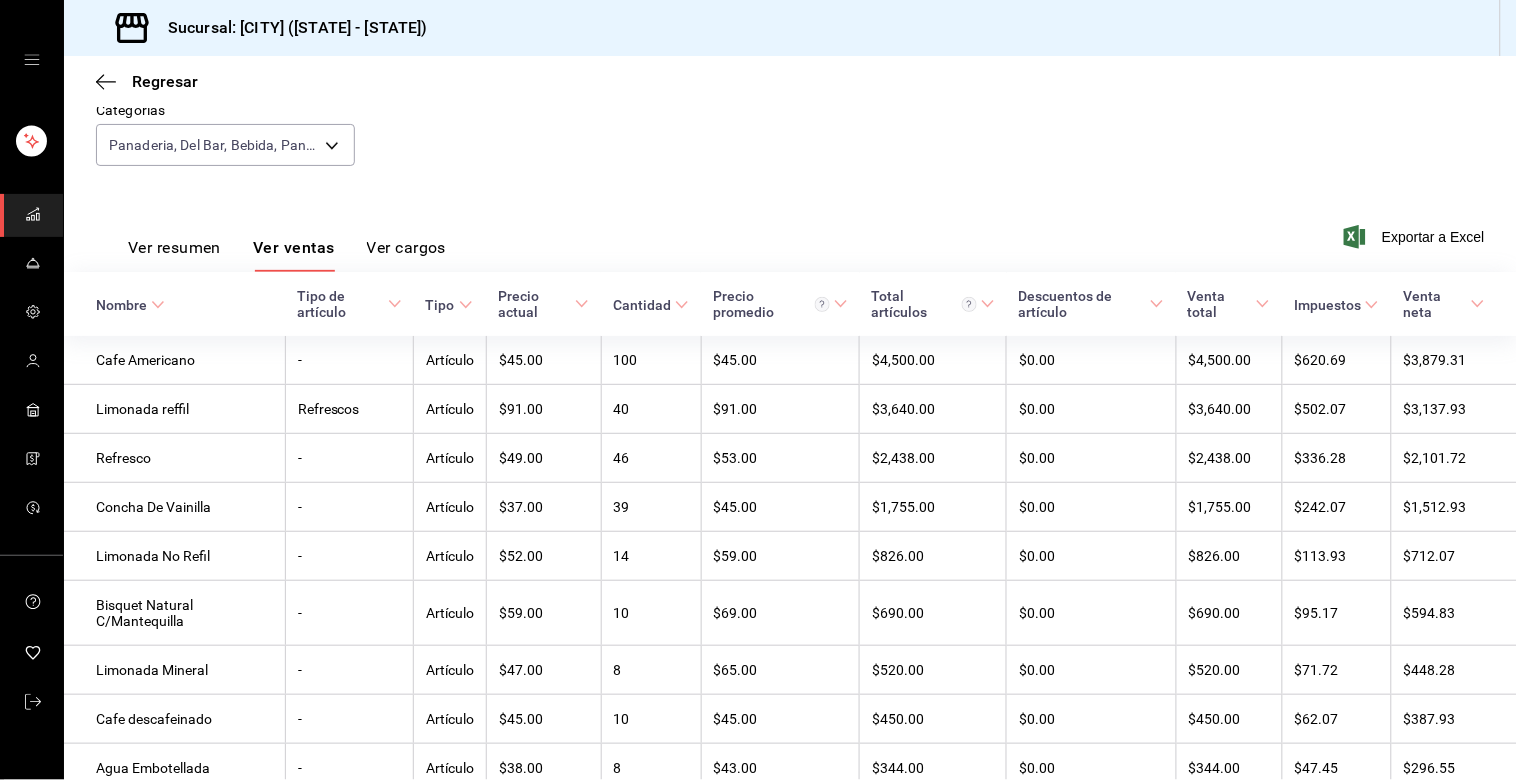drag, startPoint x: 1318, startPoint y: 94, endPoint x: 1383, endPoint y: -19, distance: 130.36104 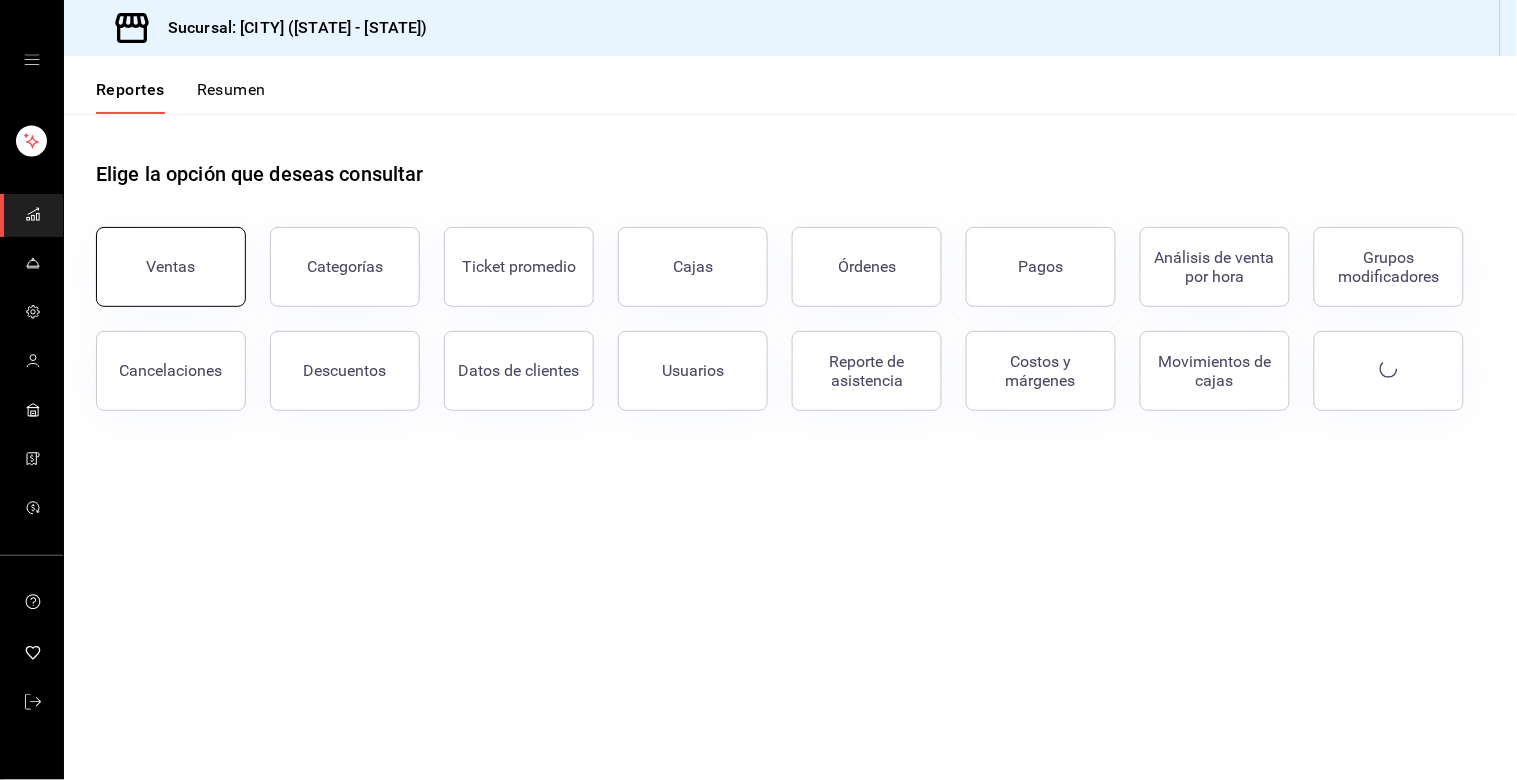 click on "Ventas" at bounding box center (171, 267) 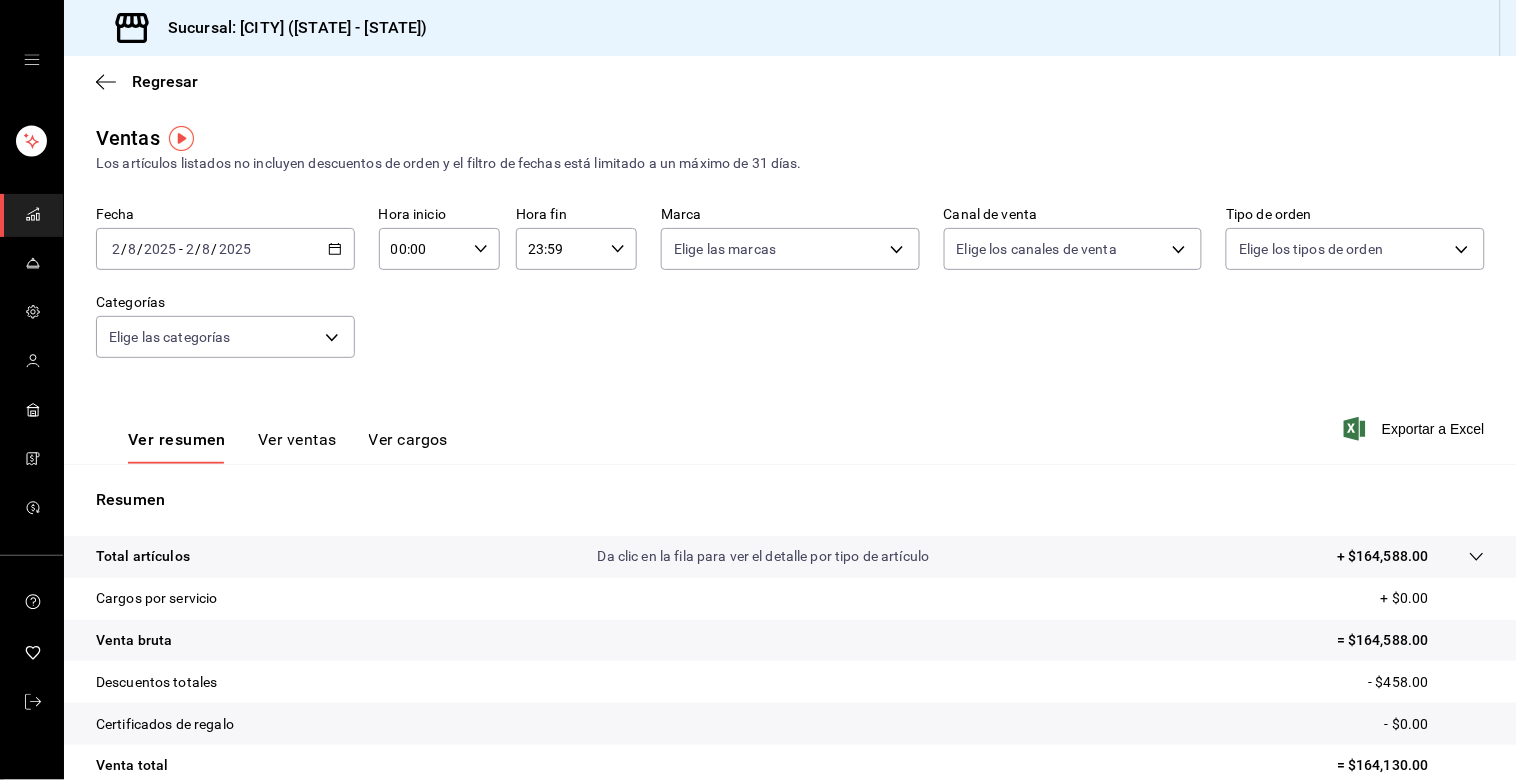click 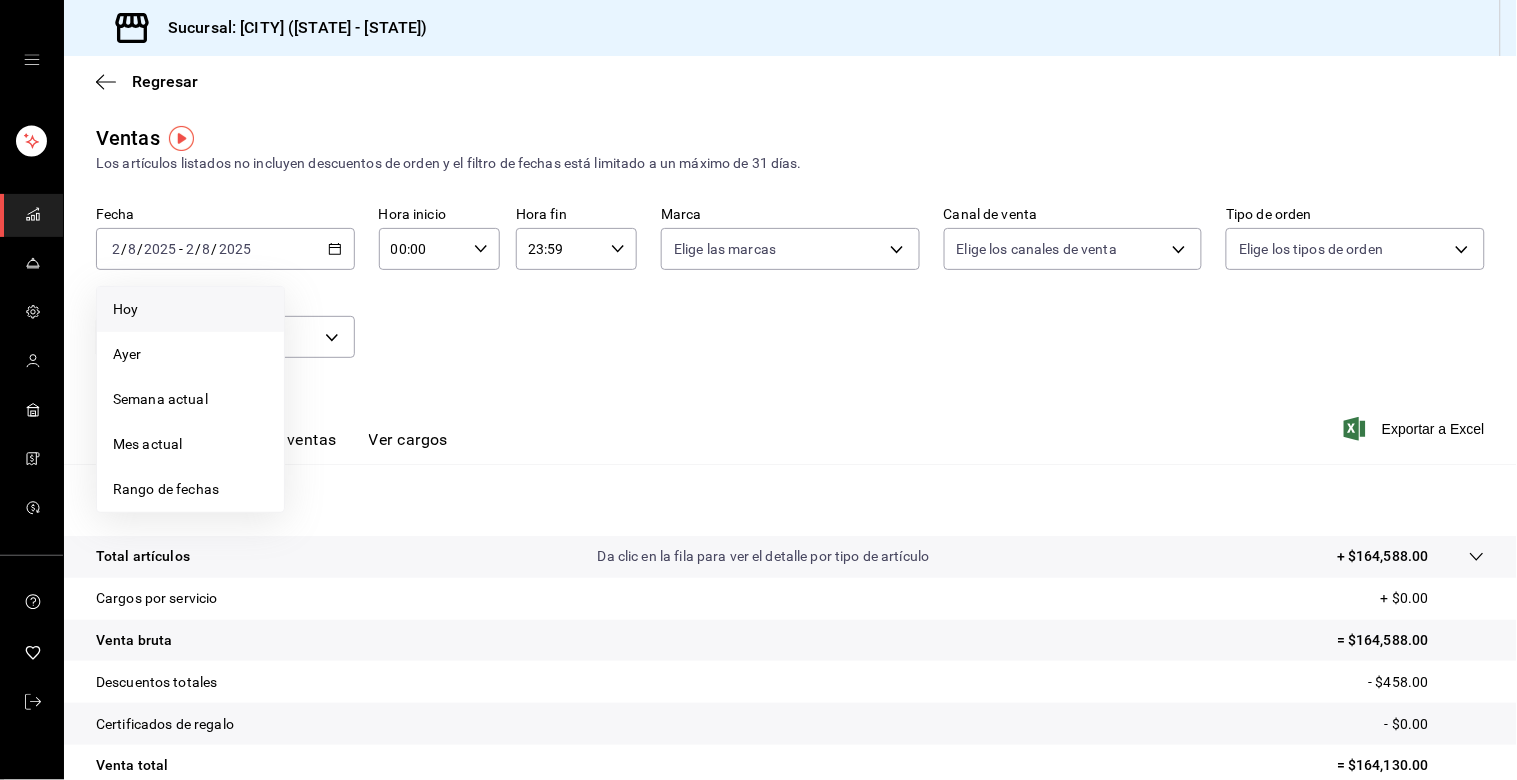 click on "Hoy" at bounding box center [190, 309] 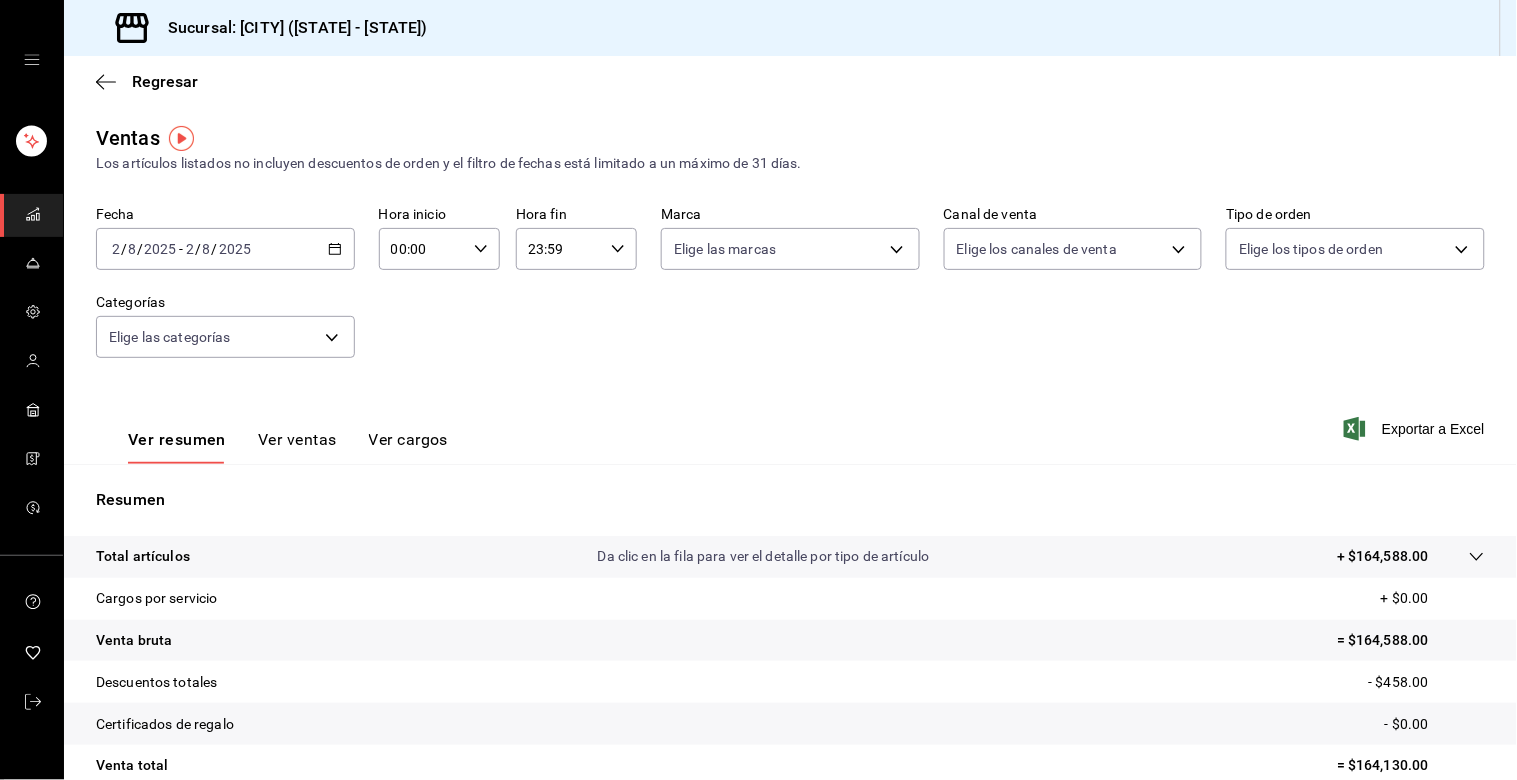 click on "00:00 Hora inicio" at bounding box center [439, 249] 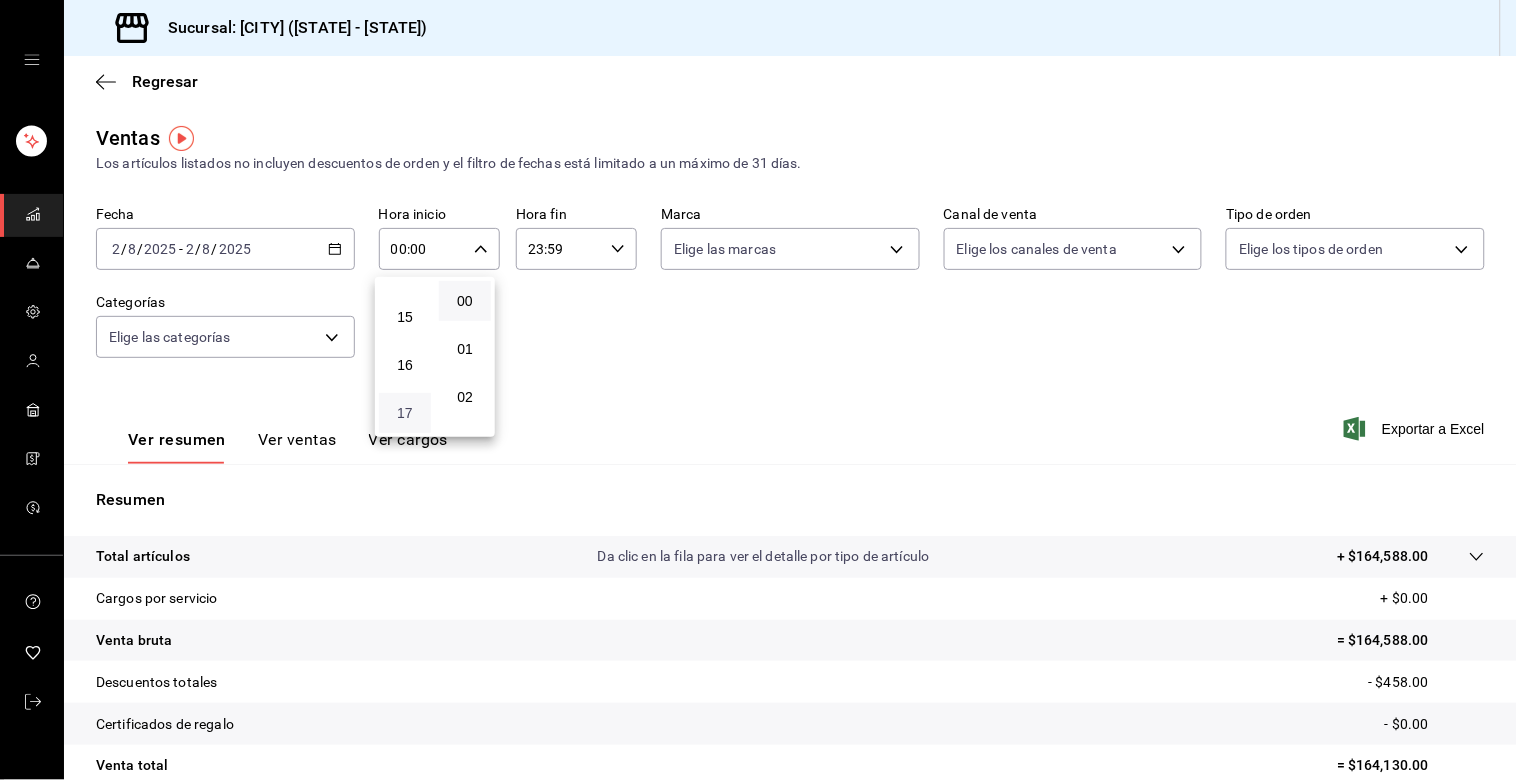 scroll, scrollTop: 666, scrollLeft: 0, axis: vertical 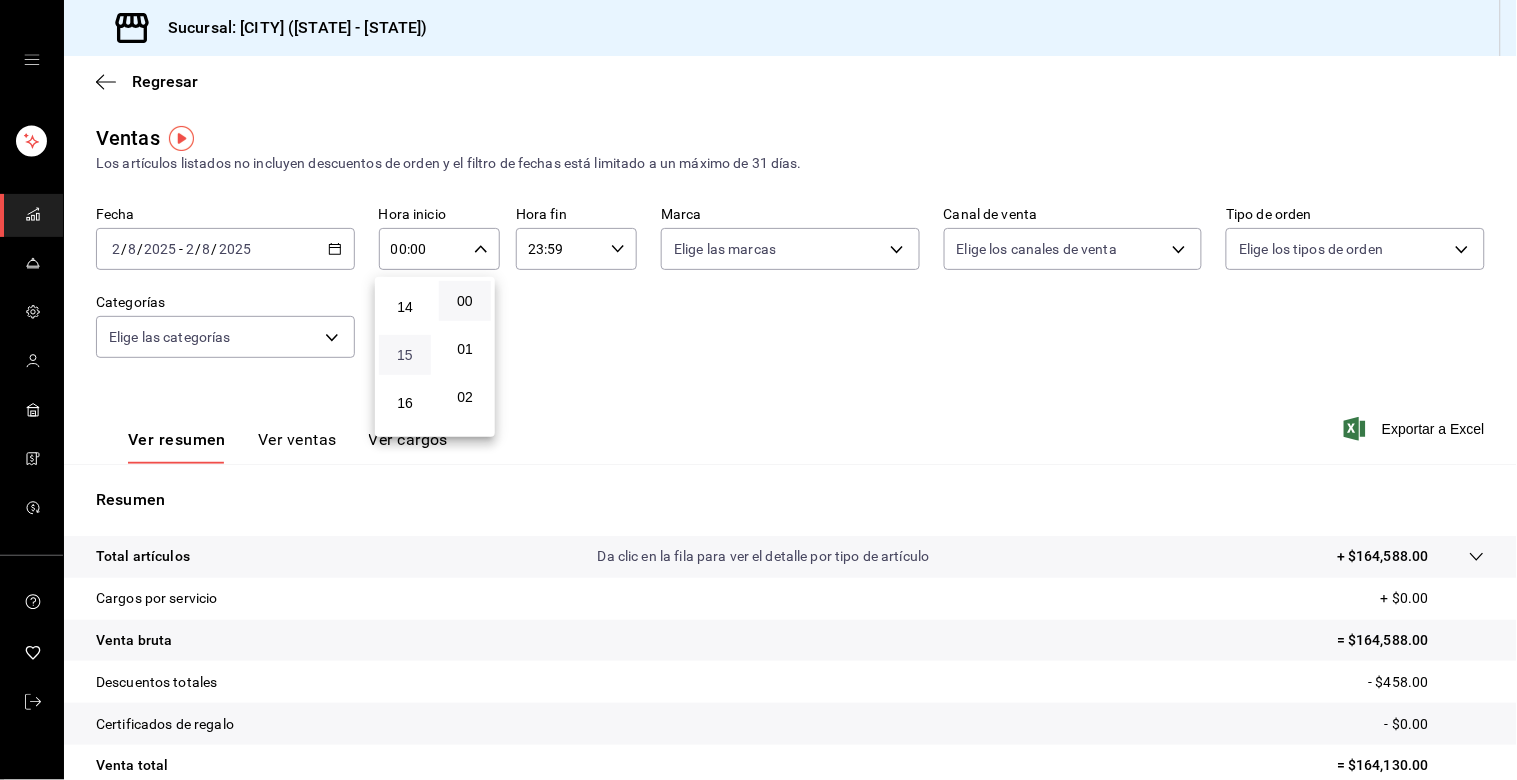 click on "15" at bounding box center [405, 355] 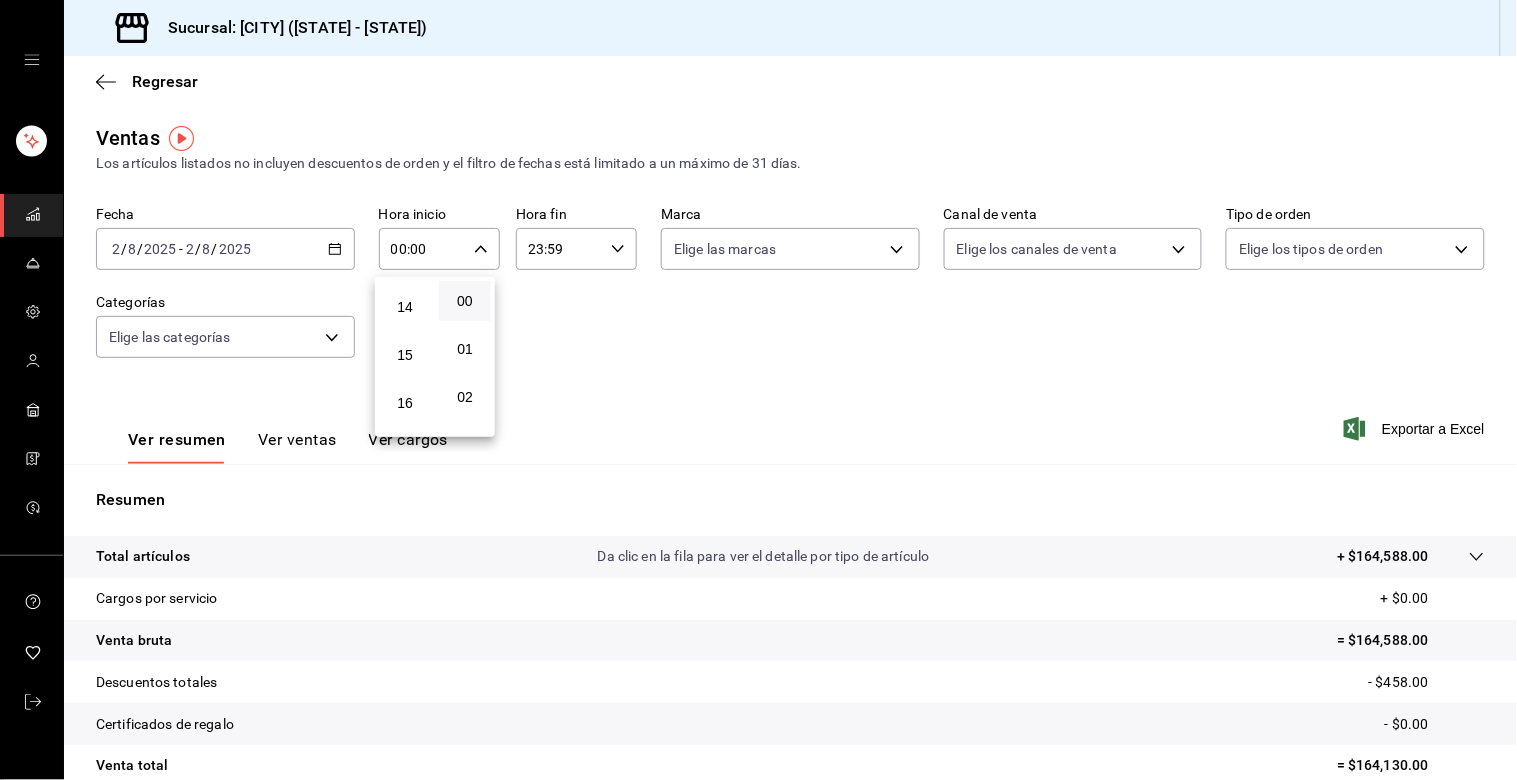 type on "15:00" 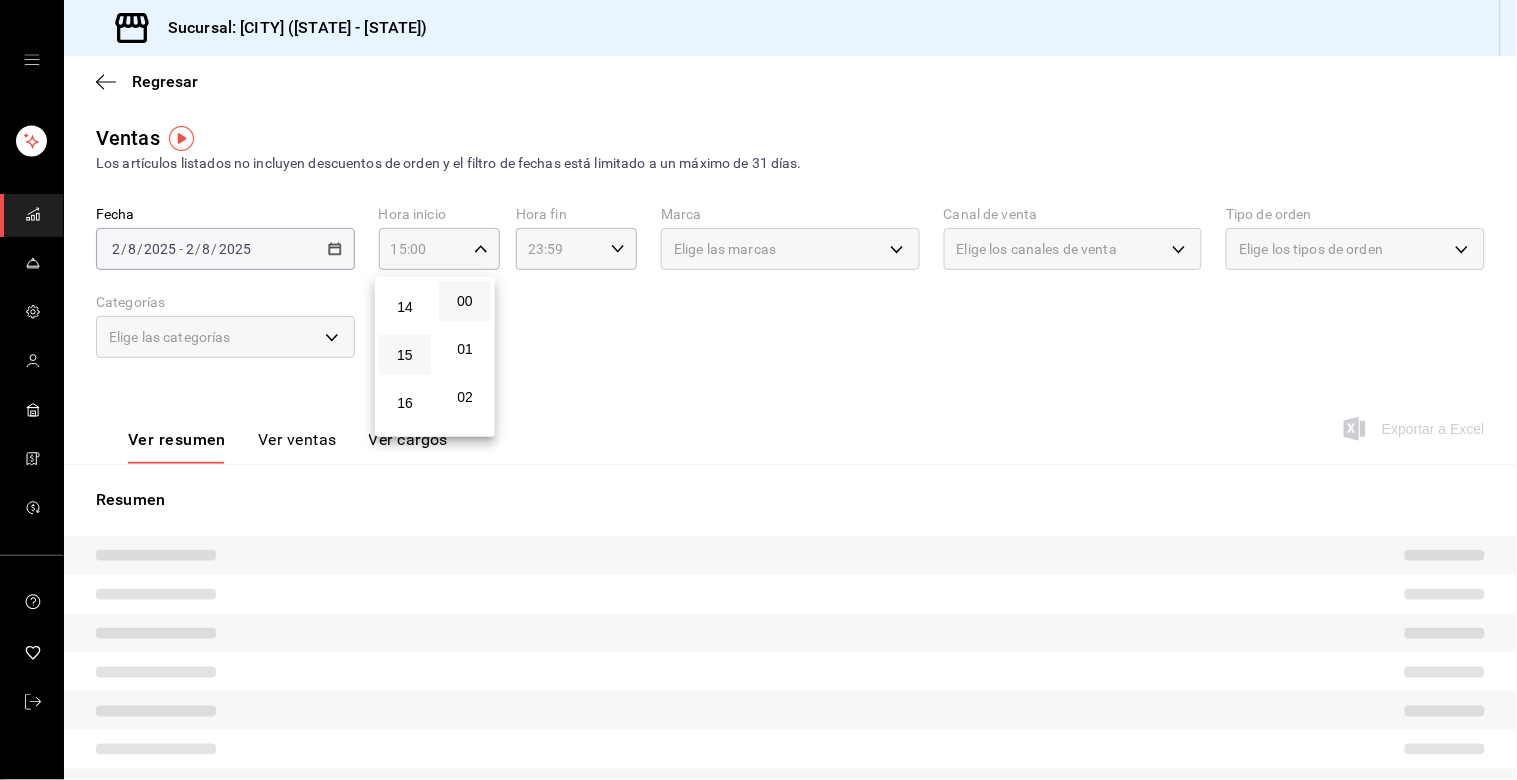click at bounding box center (758, 390) 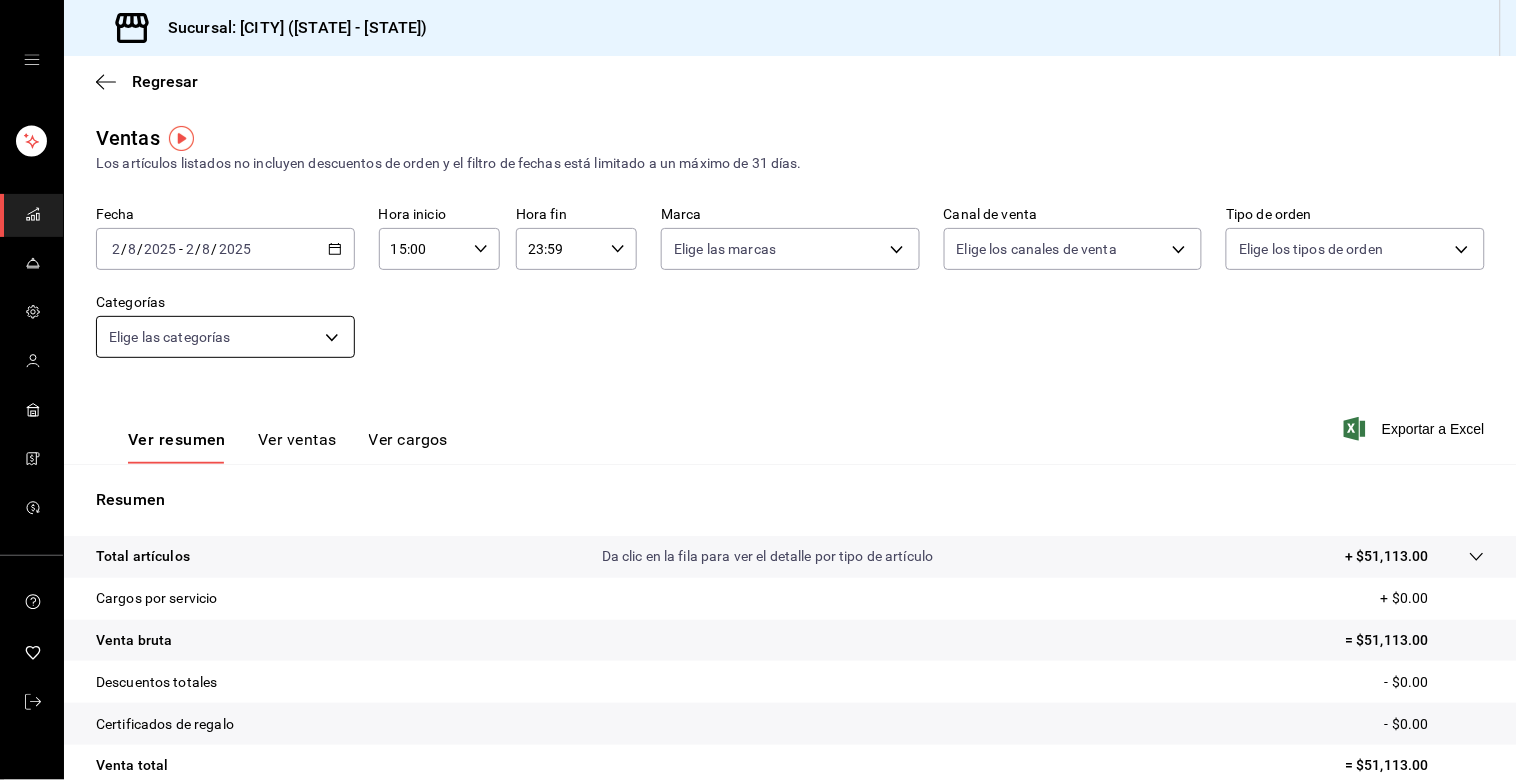 click on "Sucursal: [CITY] ([STATE] - [STATE]) Regresar Ventas Los artículos listados no incluyen descuentos de orden y el filtro de fechas está limitado a un máximo de 31 días. Fecha [DATE] [DATE] - [DATE] [DATE] Hora inicio [TIME] Hora inicio Hora fin [TIME] Hora fin Marca Elige las marcas Canal de venta Elige los canales de venta Tipo de orden Elige los tipos de orden Categorías Elige las categorías Ver resumen Ver ventas Ver cargos Exportar a Excel Resumen Total artículos Da clic en la fila para ver el detalle por tipo de artículo + $51,113.00 Cargos por servicio + $0.00 Venta bruta = $51,113.00 Descuentos totales - $0.00 Certificados de regalo - $0.00 Venta total = $51,113.00 Impuestos - $7,050.07 Venta neta = $44,062.93 GANA 1 MES GRATIS EN TU SUSCRIPCIÓN AQUÍ Ver video tutorial Ir a video Visitar centro de ayuda ([PHONE]) soporte@parrotsoftware.io Visitar centro de ayuda ([PHONE]) soporte@parrotsoftware.io" at bounding box center (758, 390) 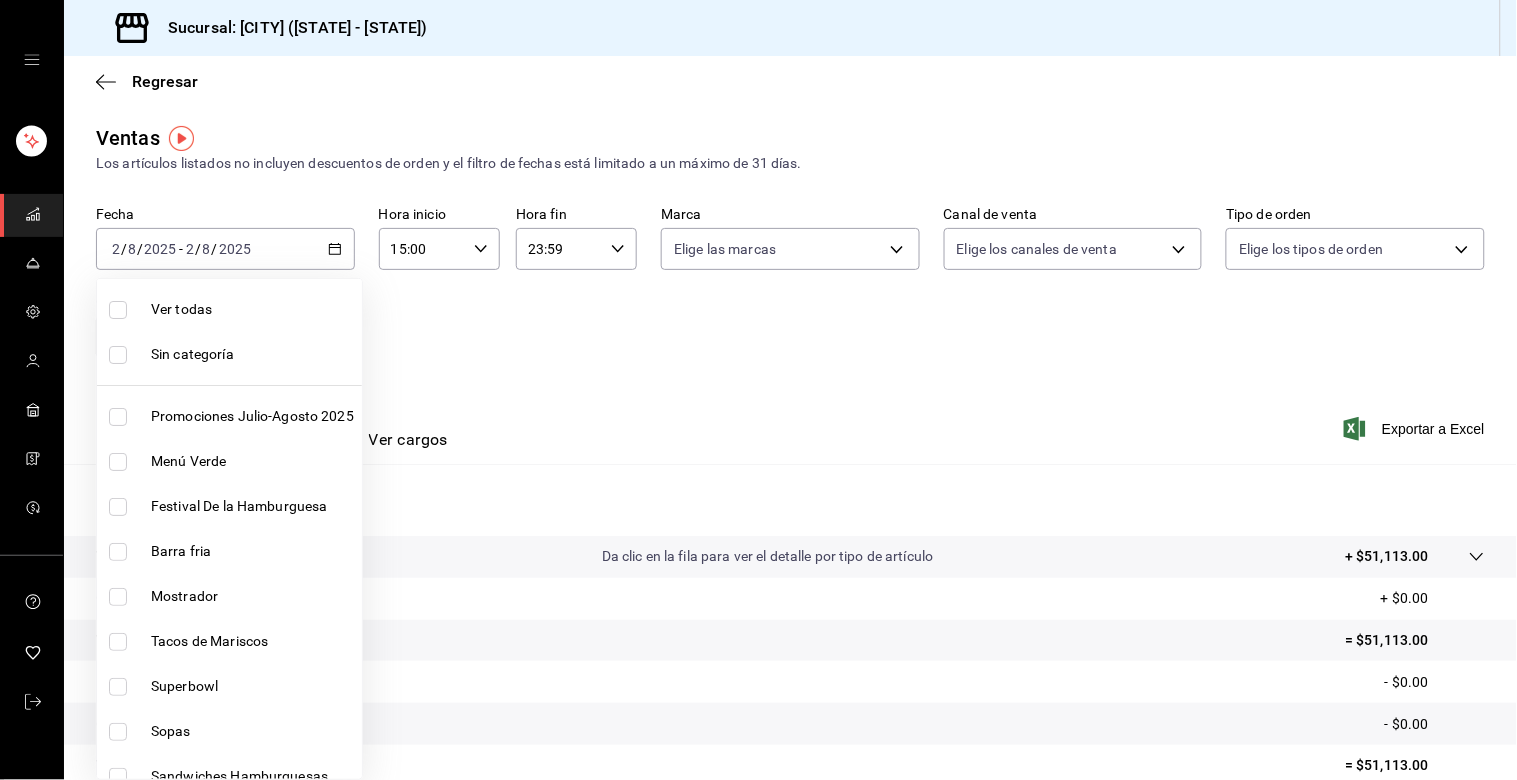 click at bounding box center (118, 597) 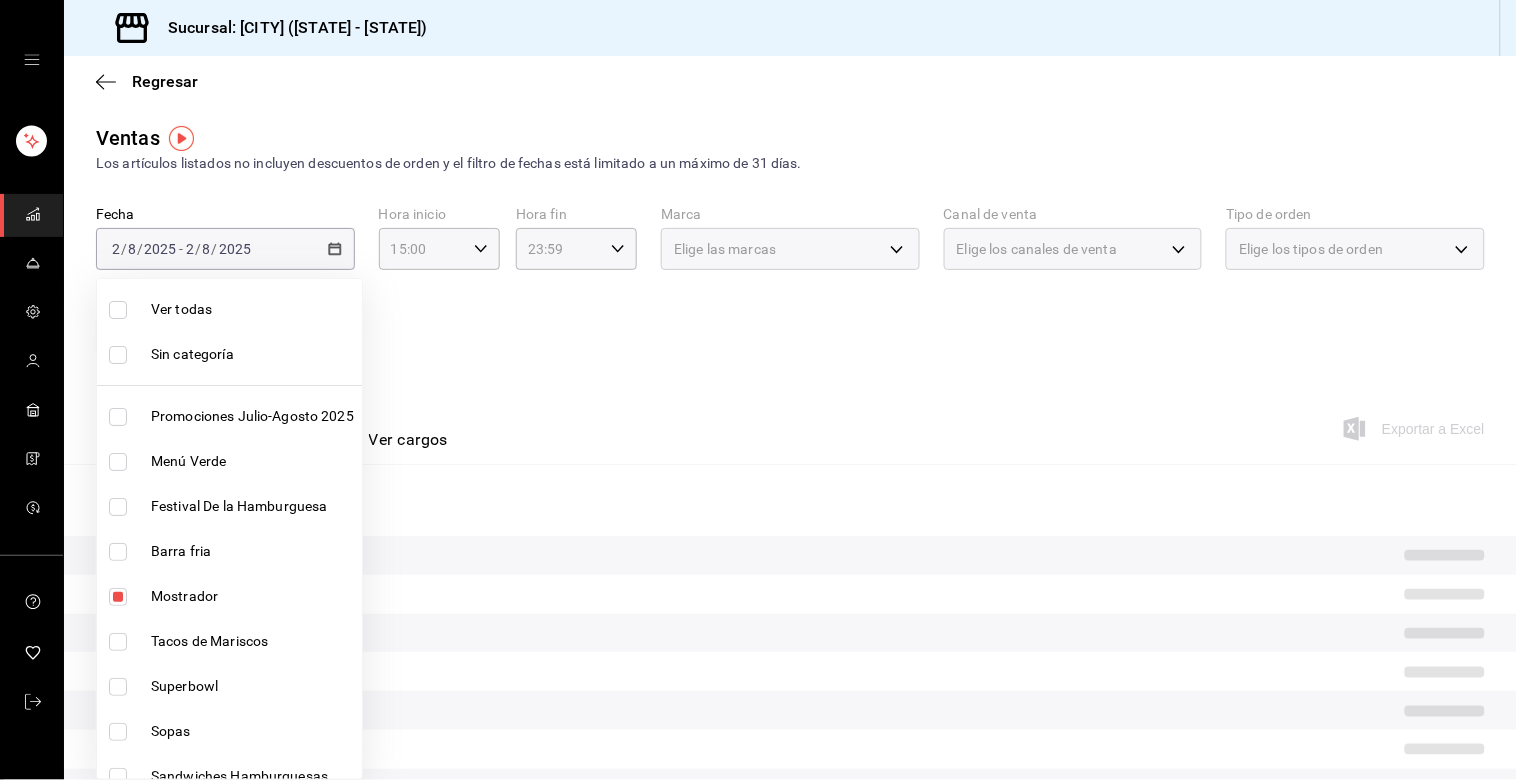 click at bounding box center [758, 390] 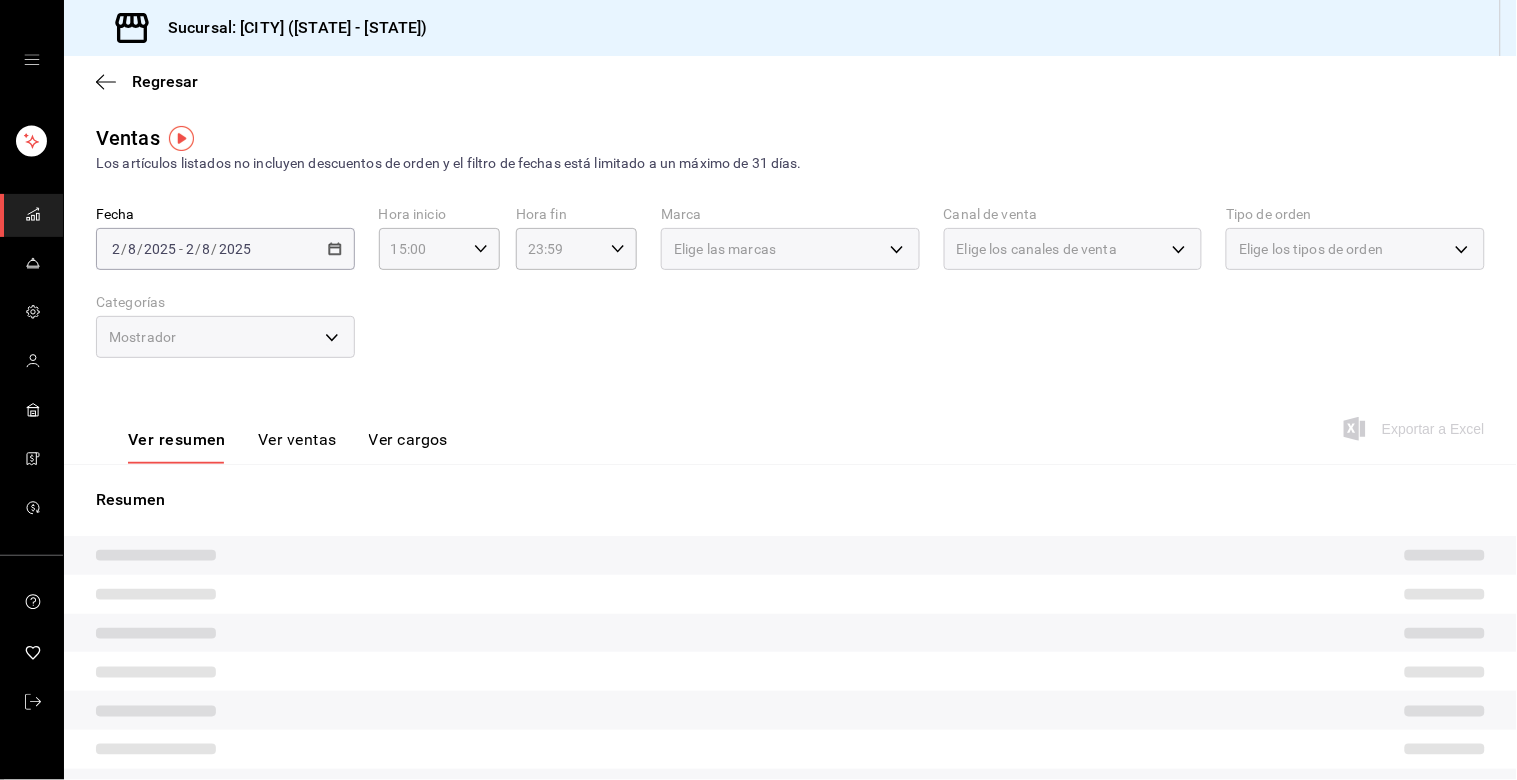 click on "Ver ventas" at bounding box center (297, 447) 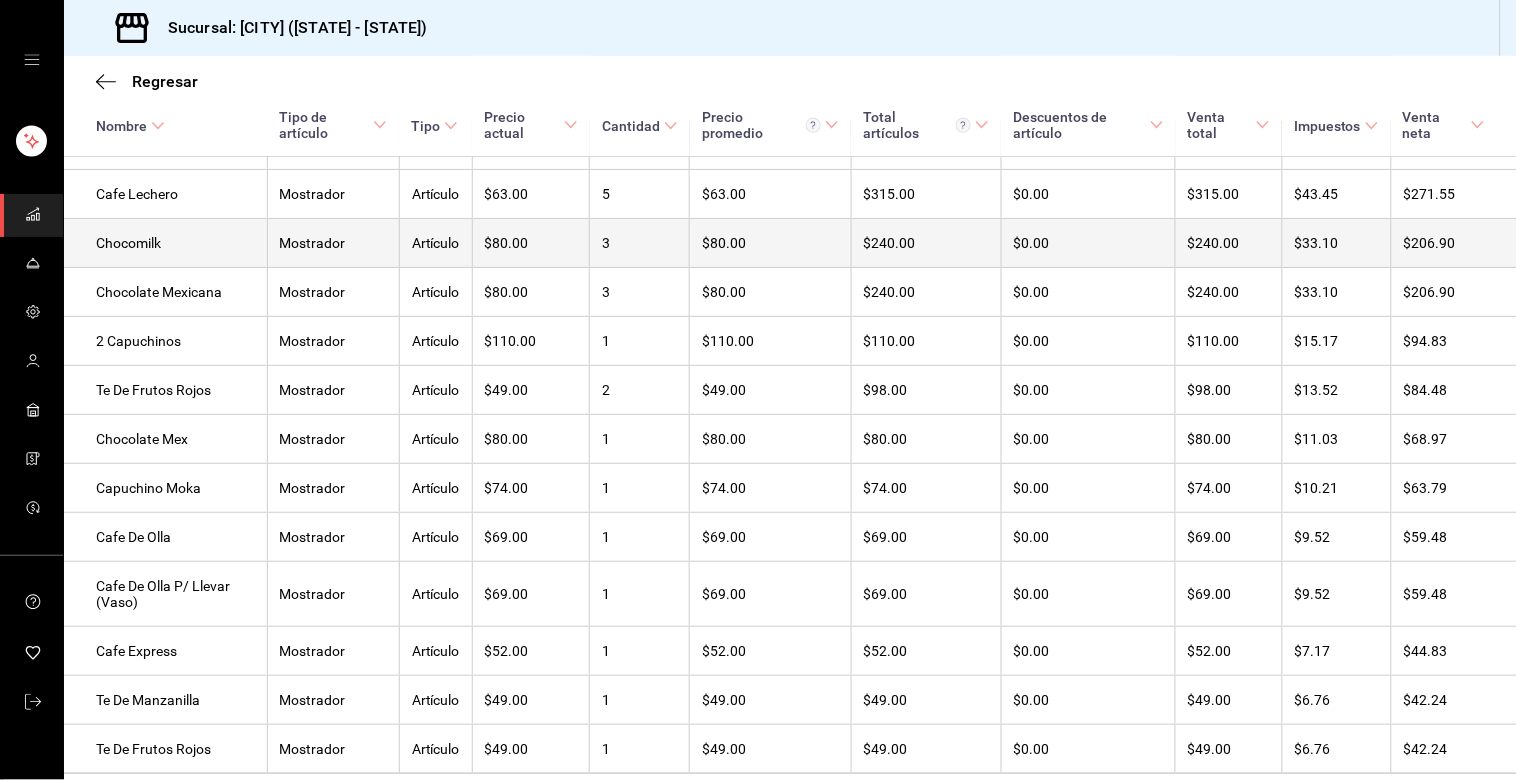 scroll, scrollTop: 333, scrollLeft: 0, axis: vertical 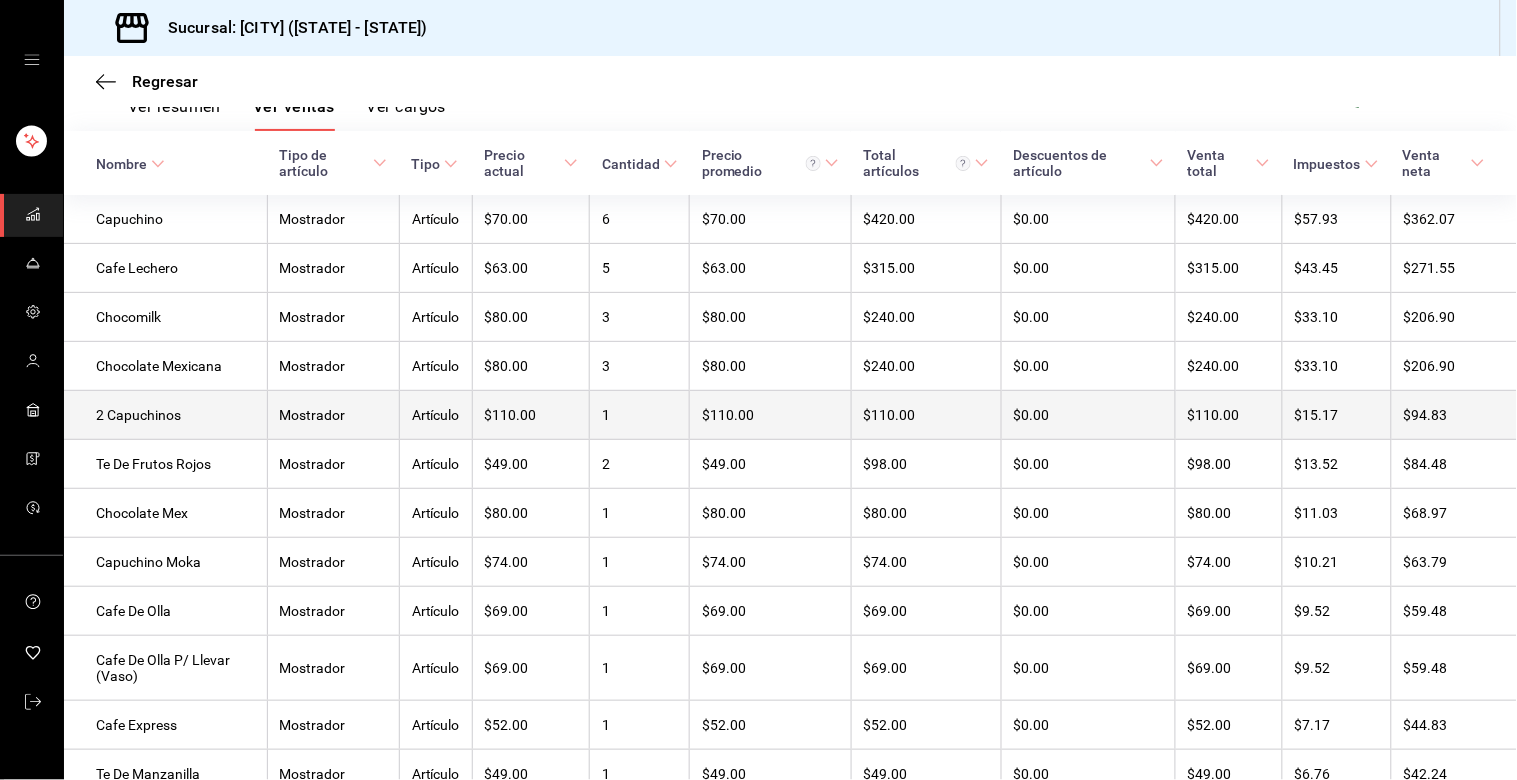 type 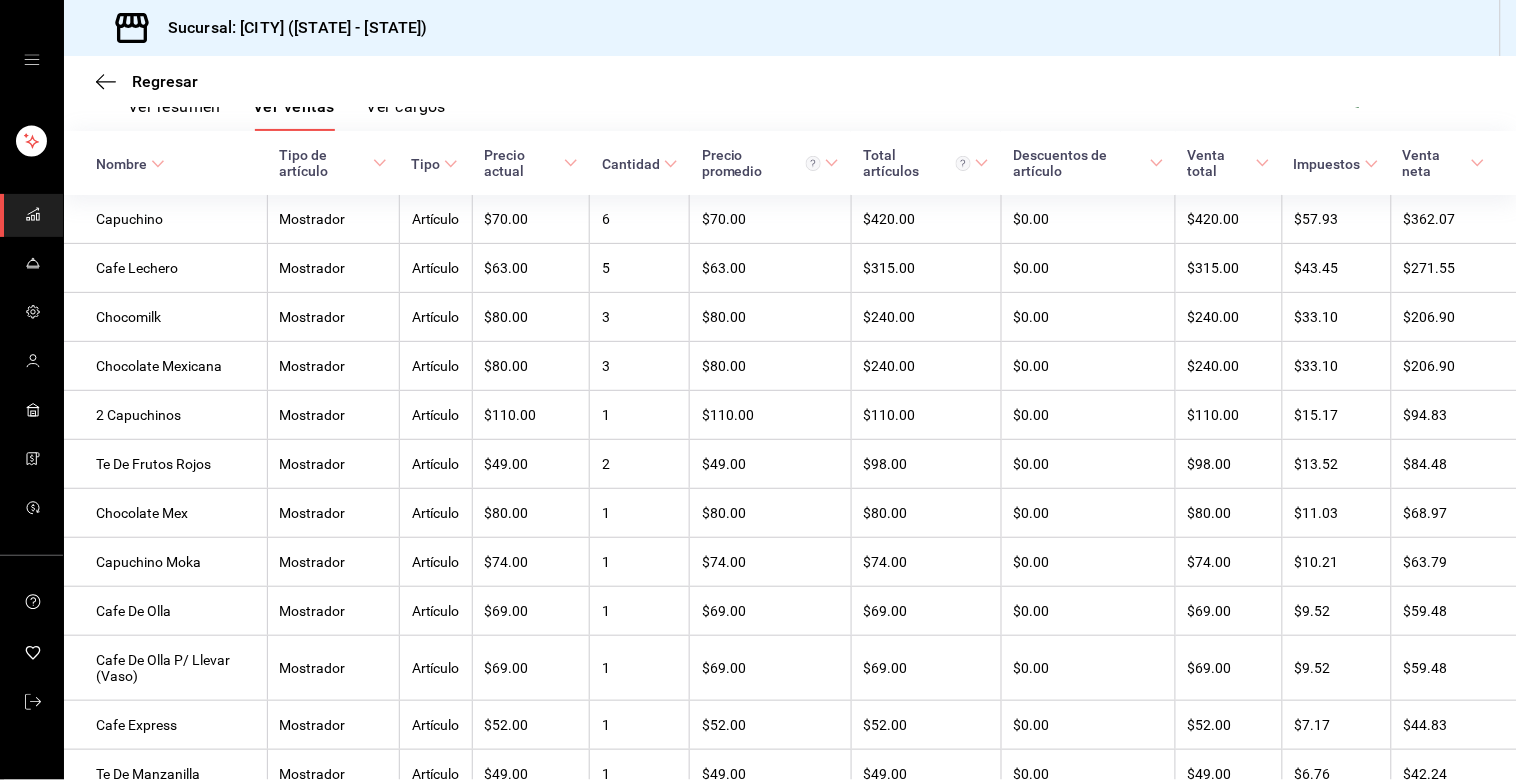 click 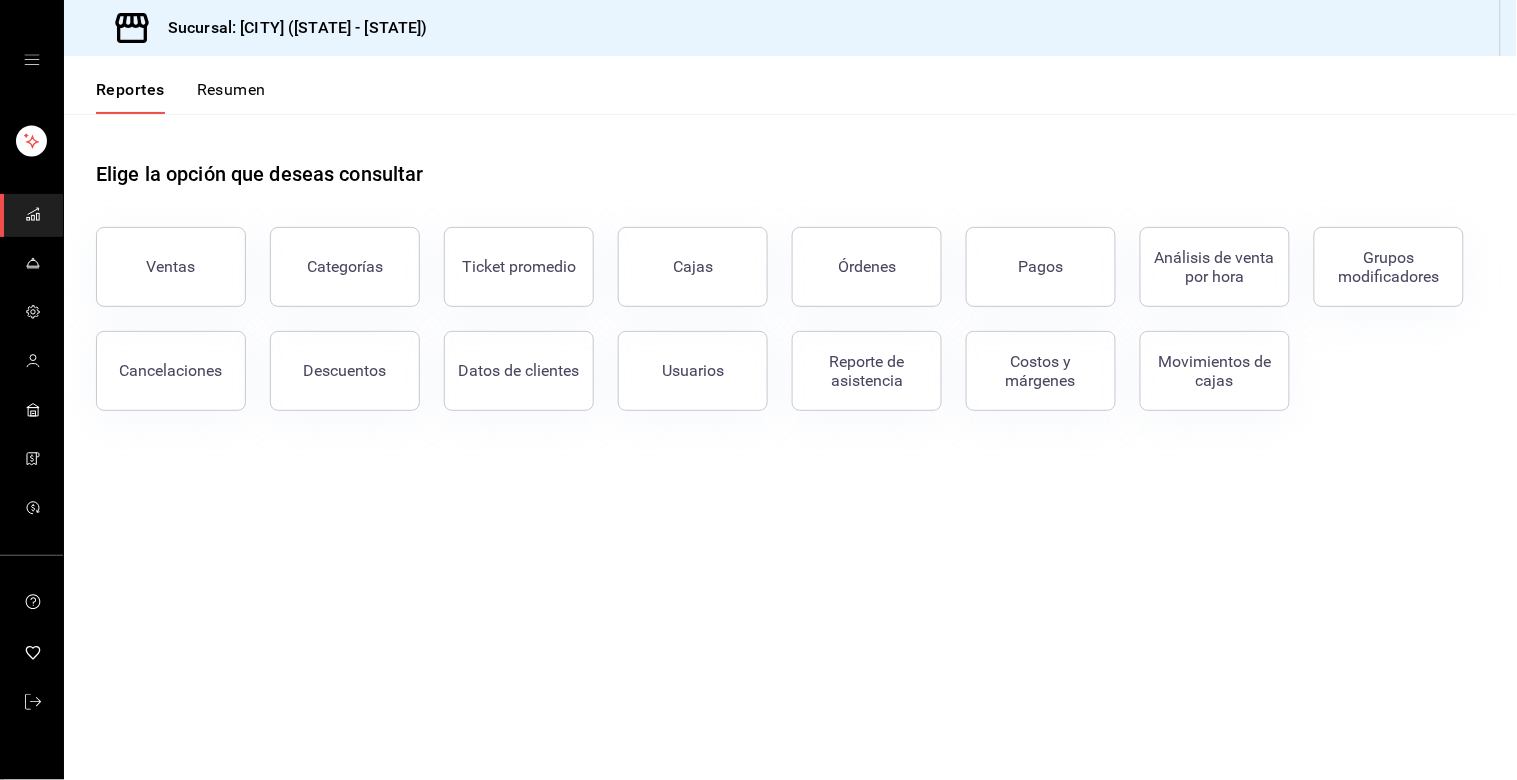 drag, startPoint x: 258, startPoint y: 284, endPoint x: 260, endPoint y: 300, distance: 16.124516 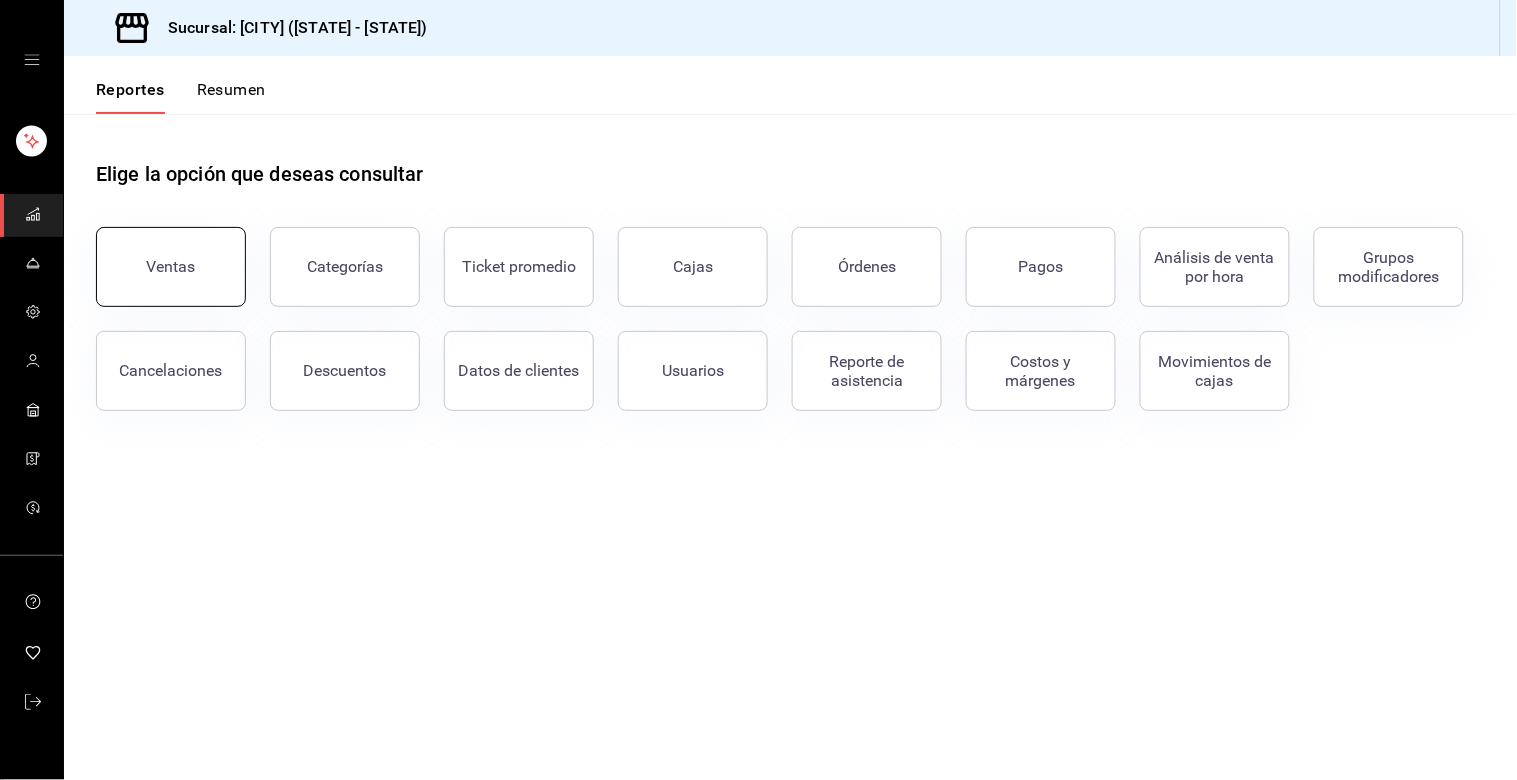 click on "Ventas" at bounding box center (171, 267) 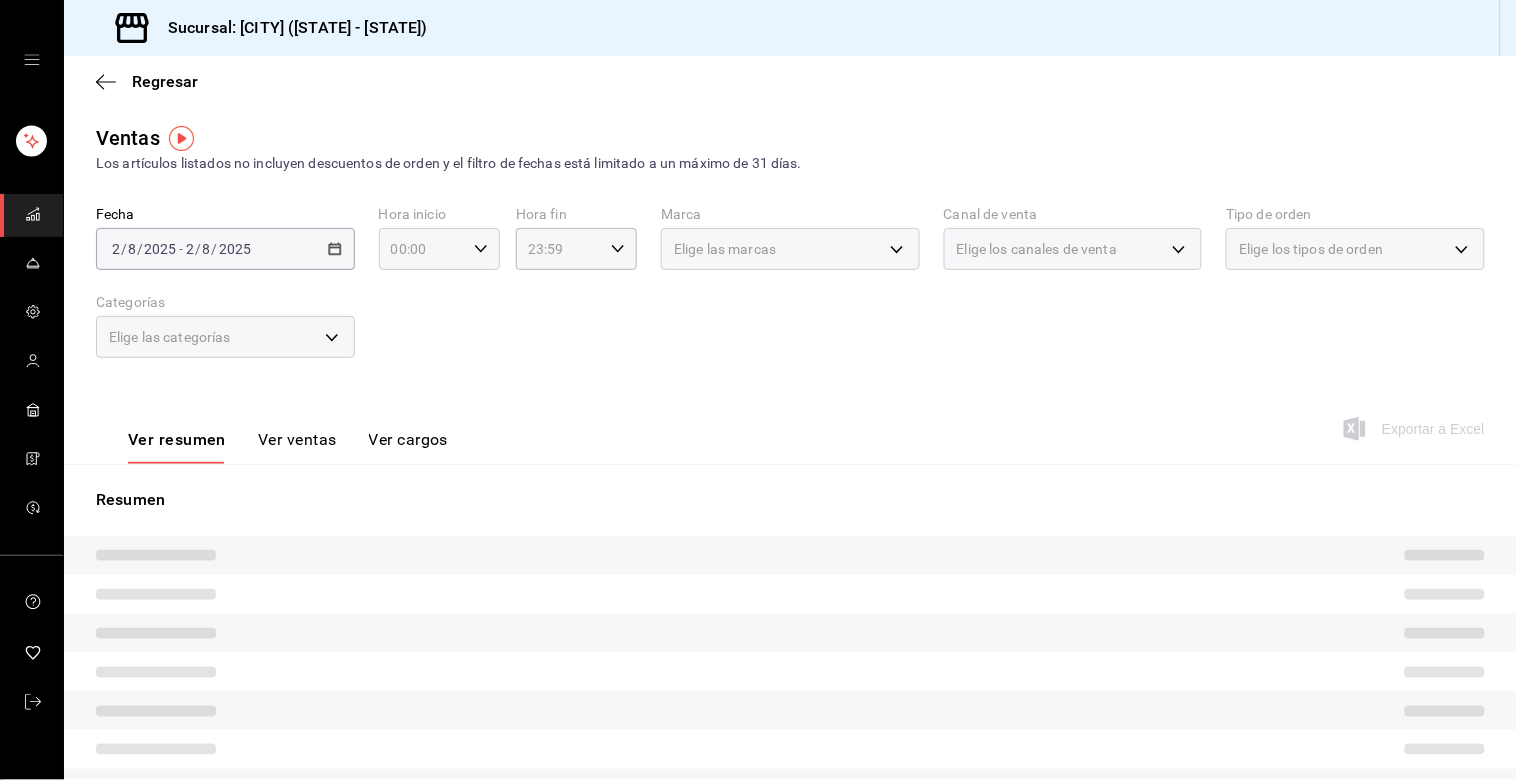 click 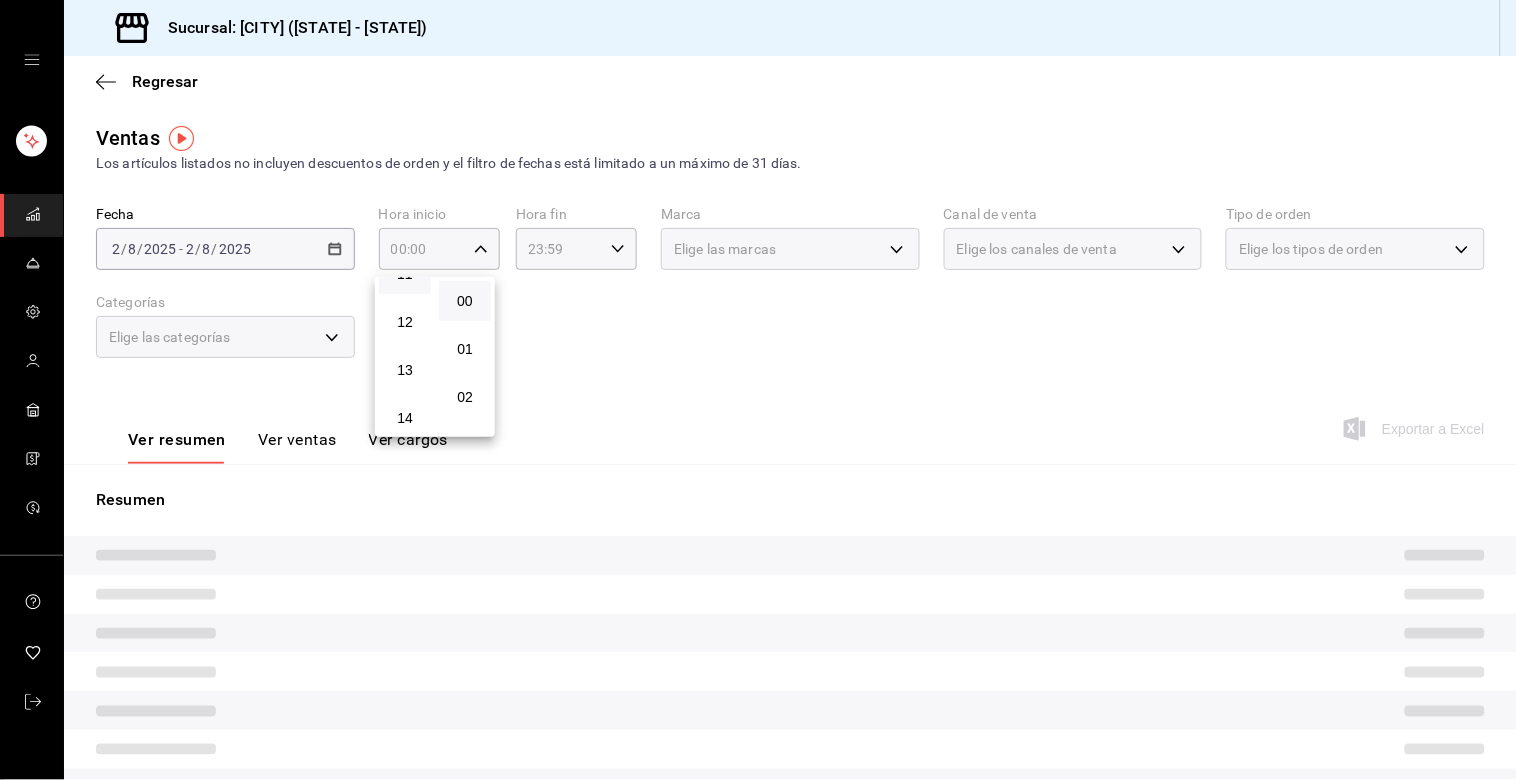 scroll, scrollTop: 666, scrollLeft: 0, axis: vertical 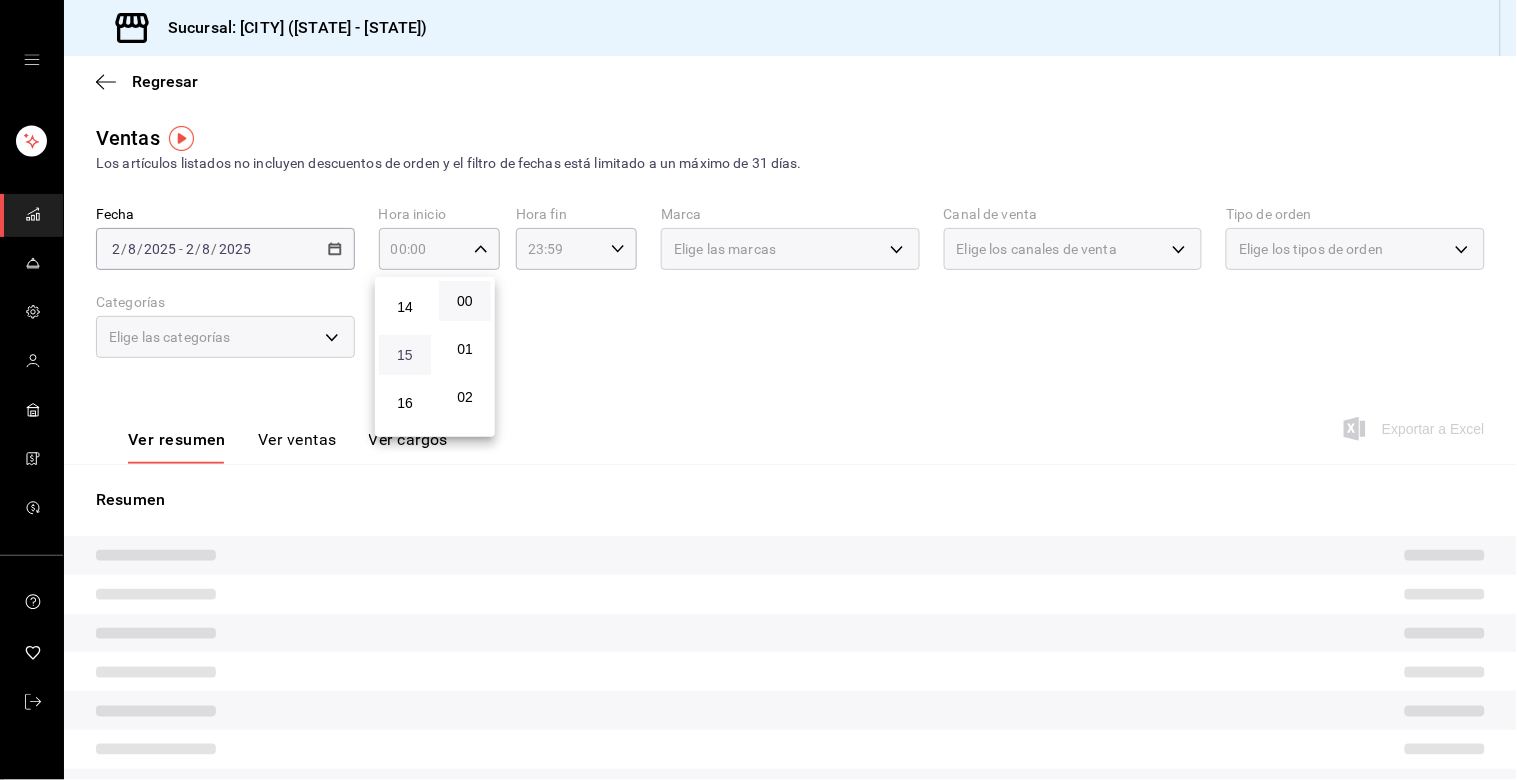 click on "15" at bounding box center (405, 355) 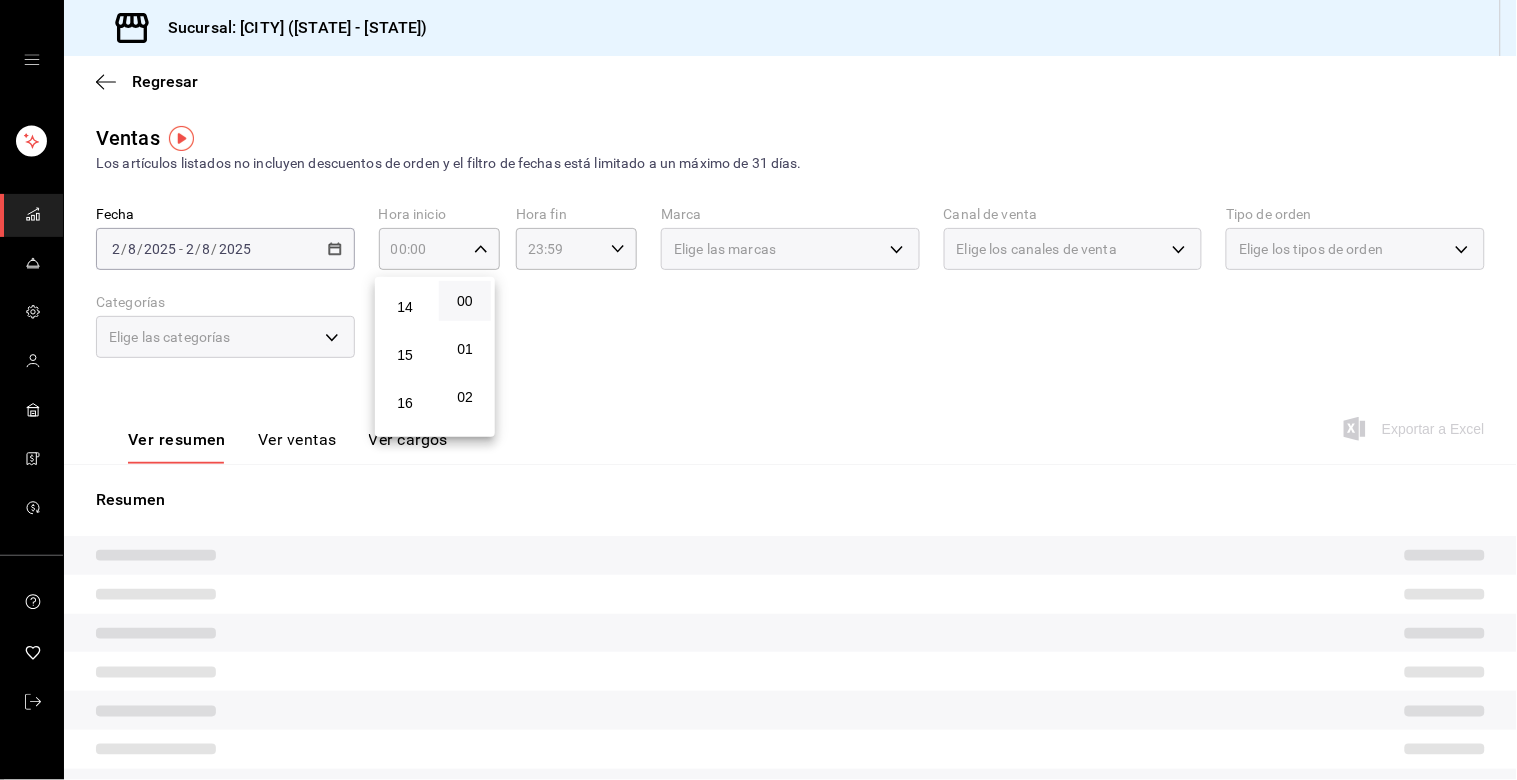 type on "15:00" 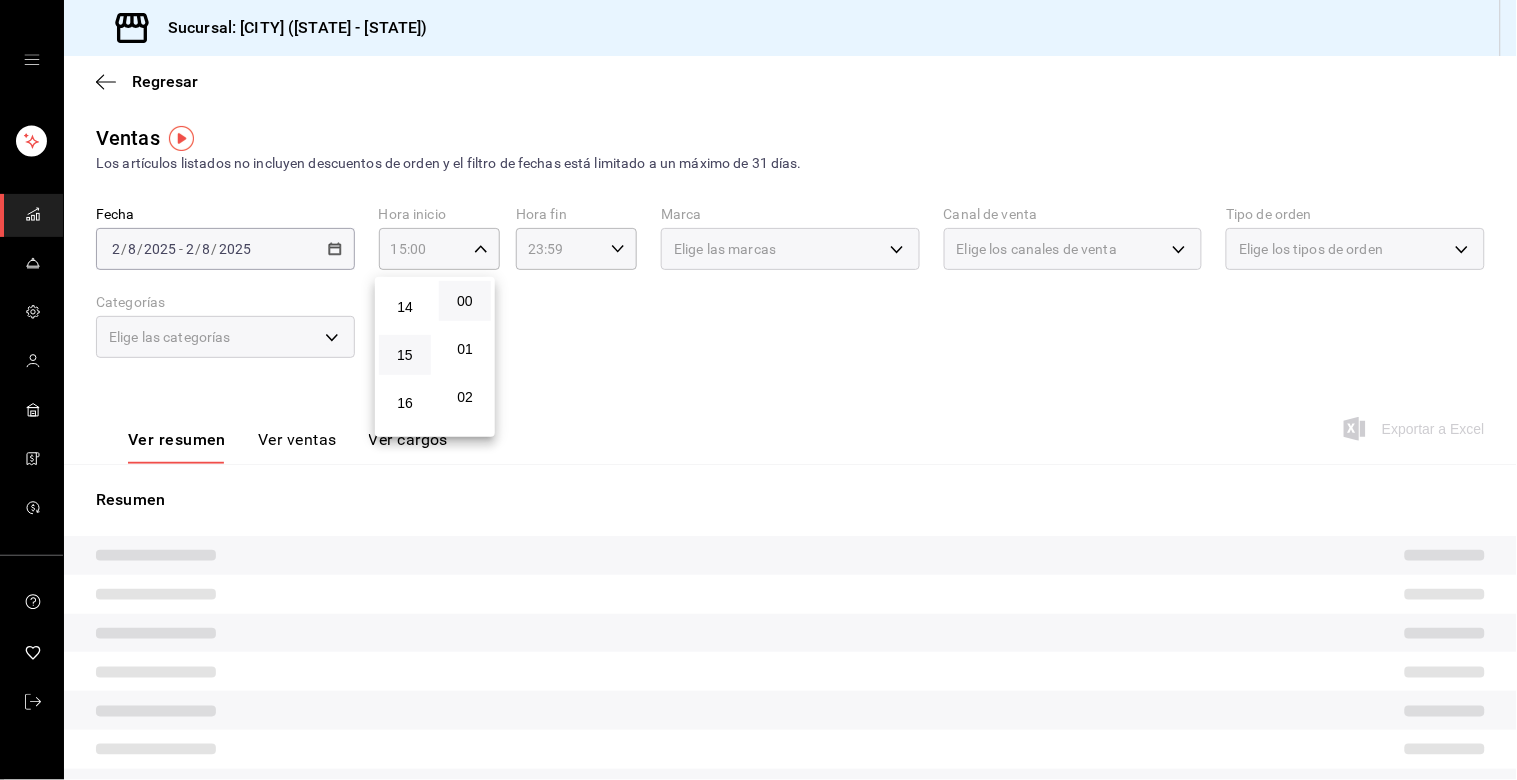 click at bounding box center [758, 390] 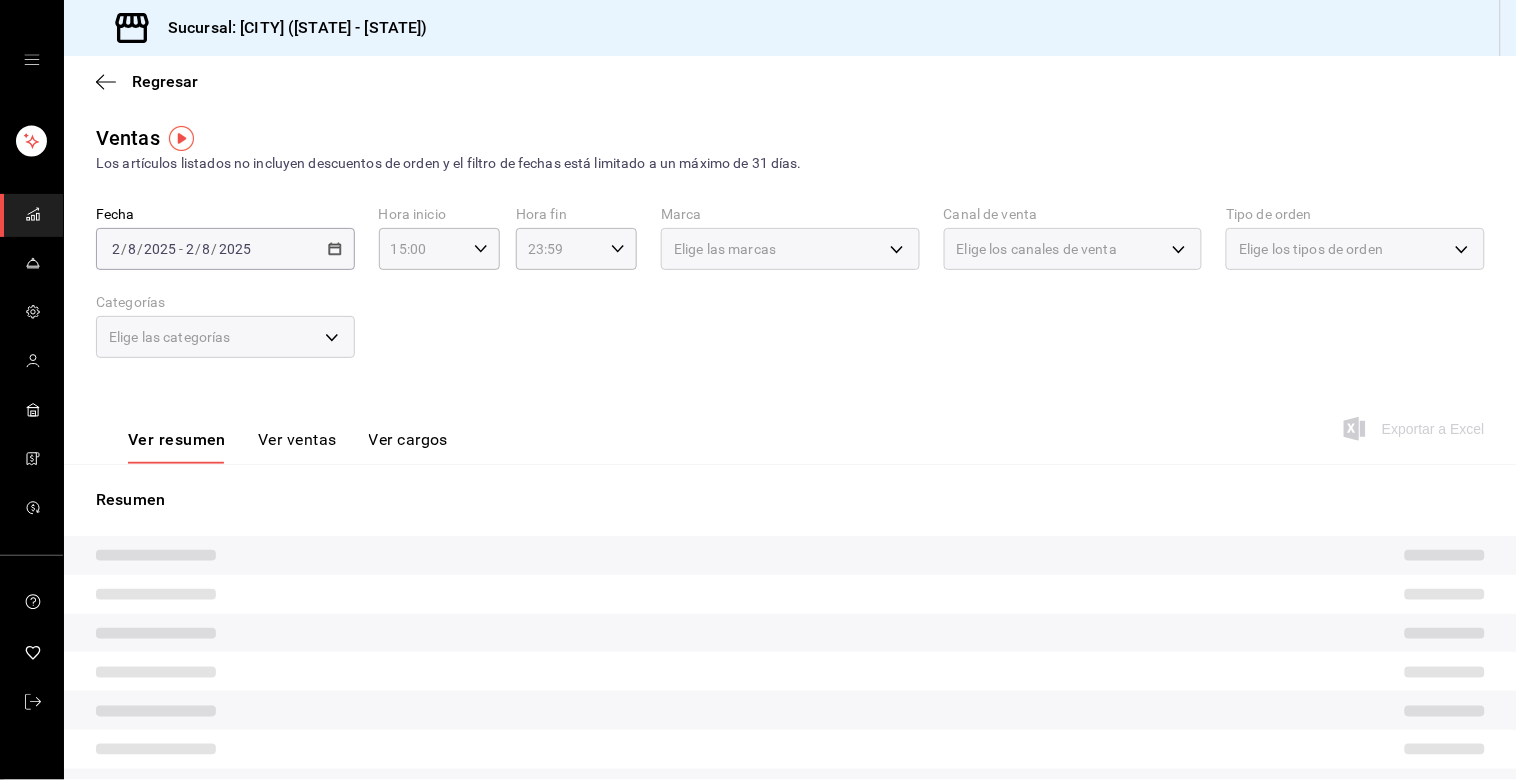 click on "Elige las categorías" at bounding box center (225, 337) 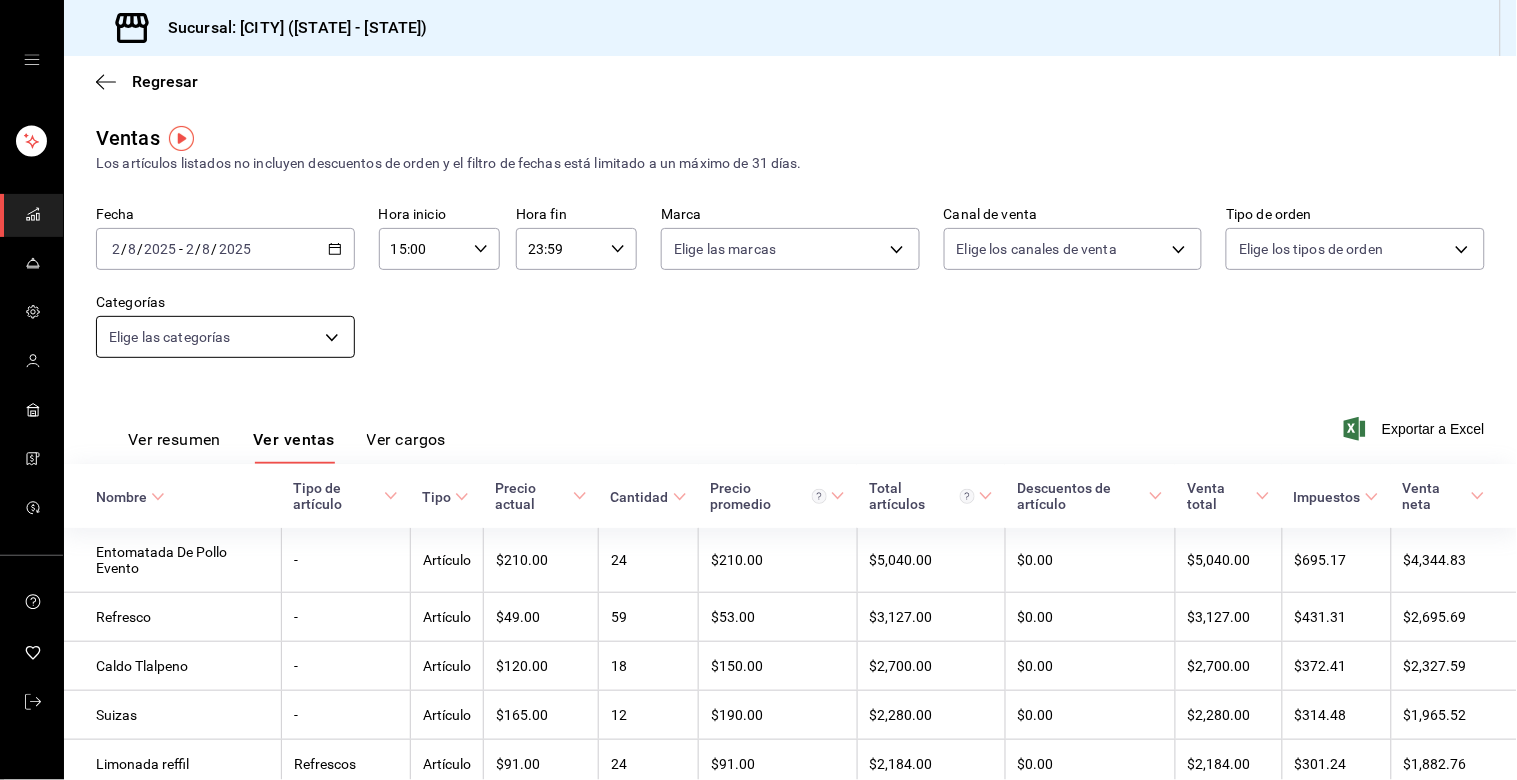 click on "Sucursal: [CITY] ([STATE] - [STATE]) Regresar Ventas Los artículos listados no incluyen descuentos de orden y el filtro de fechas está limitado a un máximo de 31 días. Fecha [DATE] [DATE] - [DATE] [DATE] Hora inicio [TIME] Hora inicio Hora fin [TIME] Hora fin Marca Elige las marcas Canal de venta Elige los canales de venta Tipo de orden Elige los tipos de orden Categorías Elige las categorías Ver resumen Ver ventas Ver cargos Exportar a Excel Nombre Tipo de artículo Tipo Precio actual Cantidad Precio promedio   Total artículos   Descuentos de artículo Venta total Impuestos Venta neta Entomatada De Pollo Evento - Artículo $210.00 24 $210.00 $5,040.00 $0.00 $5,040.00 $695.17 $4,344.83 Refresco - Artículo $49.00 59 $53.00 $3,127.00 $0.00 $3,127.00 $431.31 $2,695.69 Caldo Tlalpeno - Artículo $120.00 18 $150.00 $2,700.00 $0.00 $2,700.00 $372.41 $2,327.59 Suizas - Artículo $165.00 12 $190.00 $2,280.00 $0.00 $2,280.00 $314.48 $1,965.52 Limonada reffil Refrescos Artículo $91.00 24 $91.00 -" at bounding box center (758, 390) 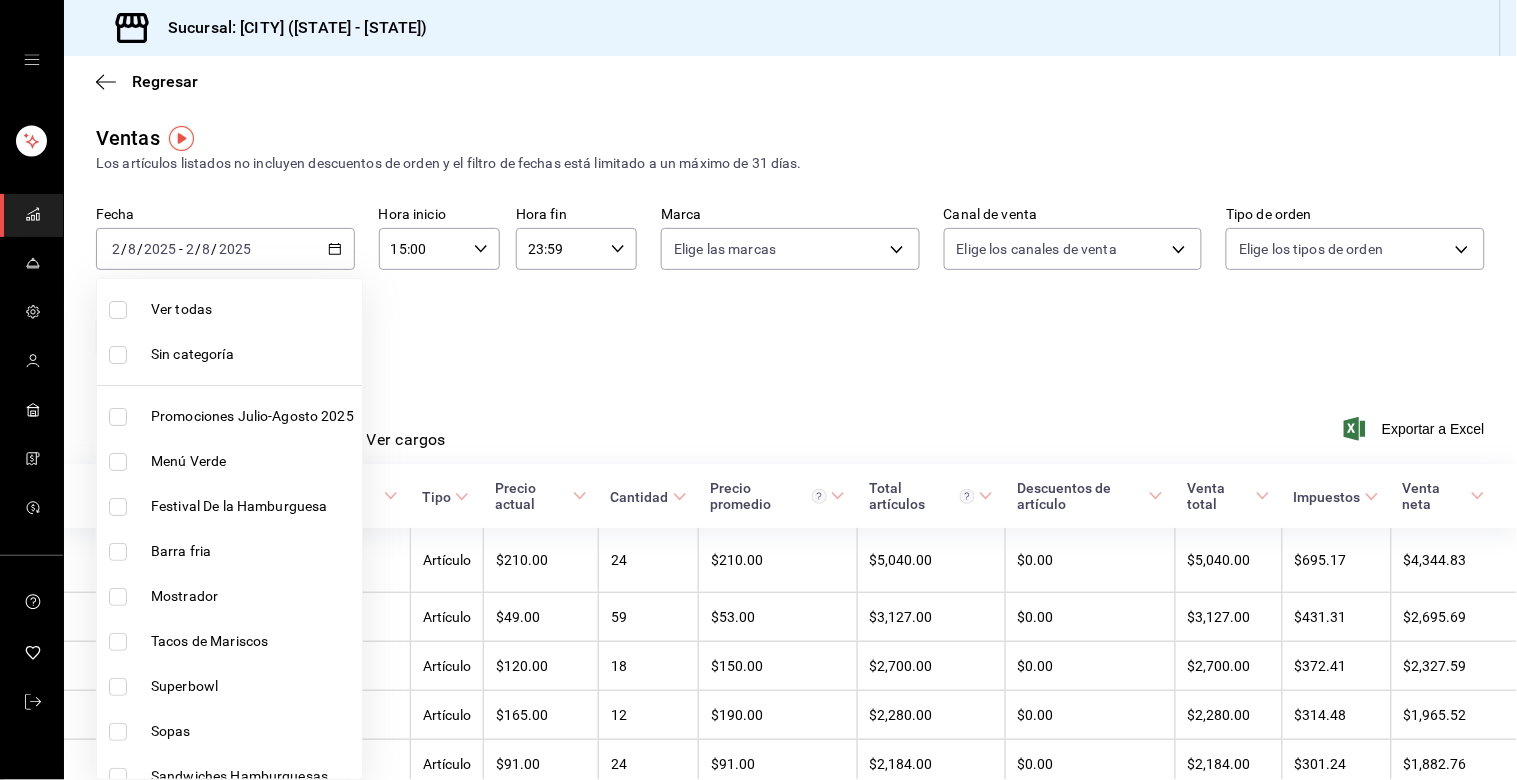 click at bounding box center [118, 597] 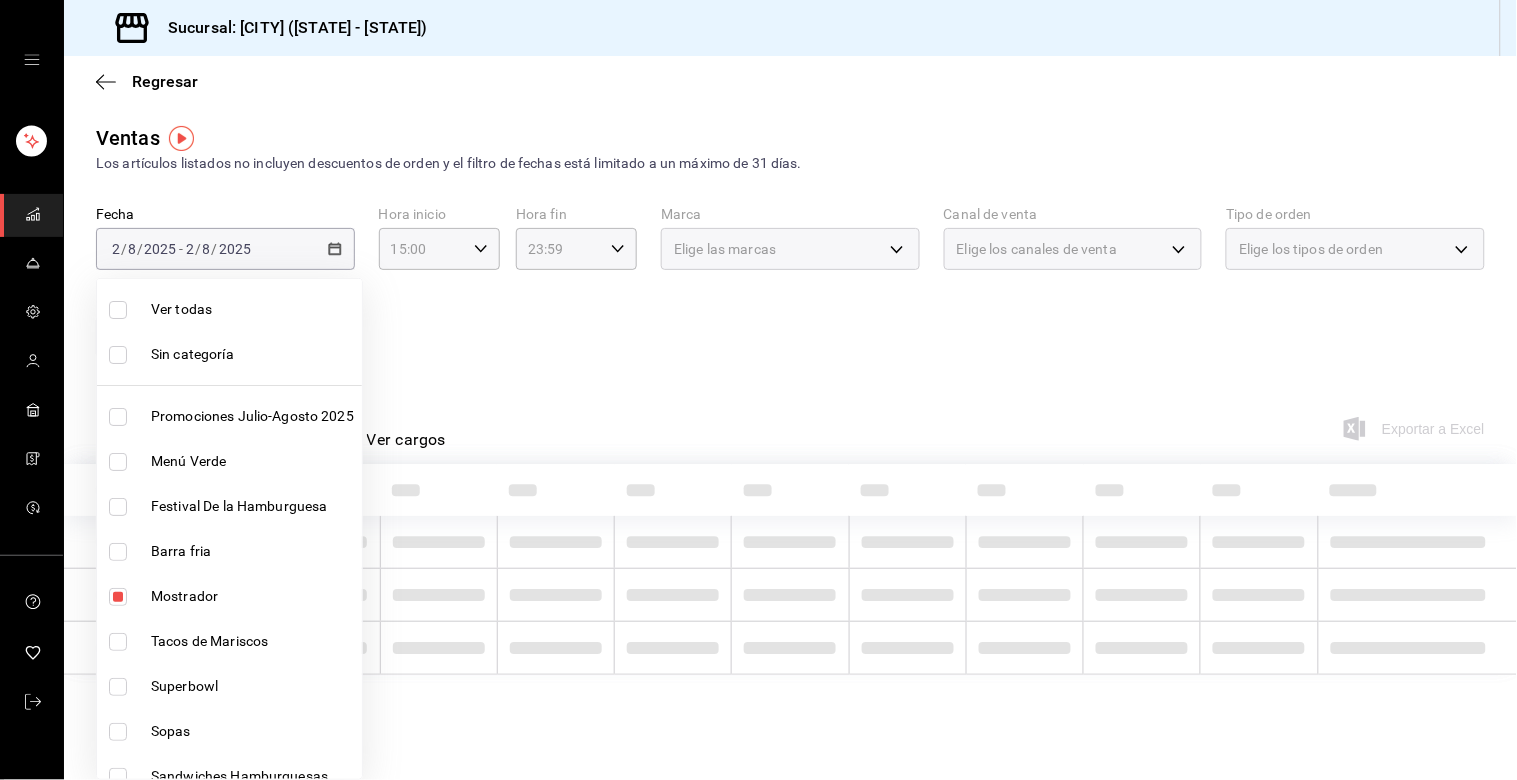click at bounding box center [758, 390] 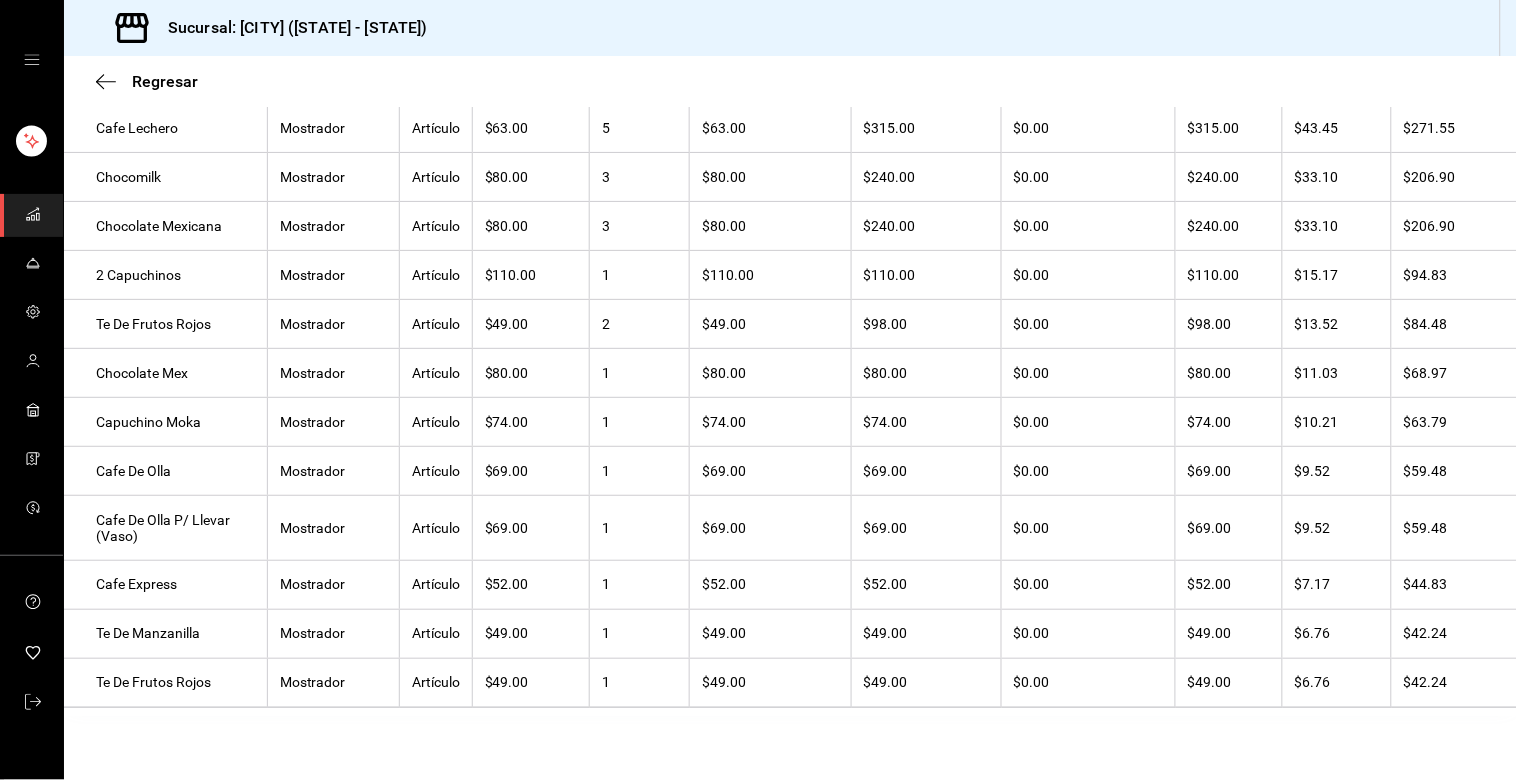 scroll, scrollTop: 188, scrollLeft: 0, axis: vertical 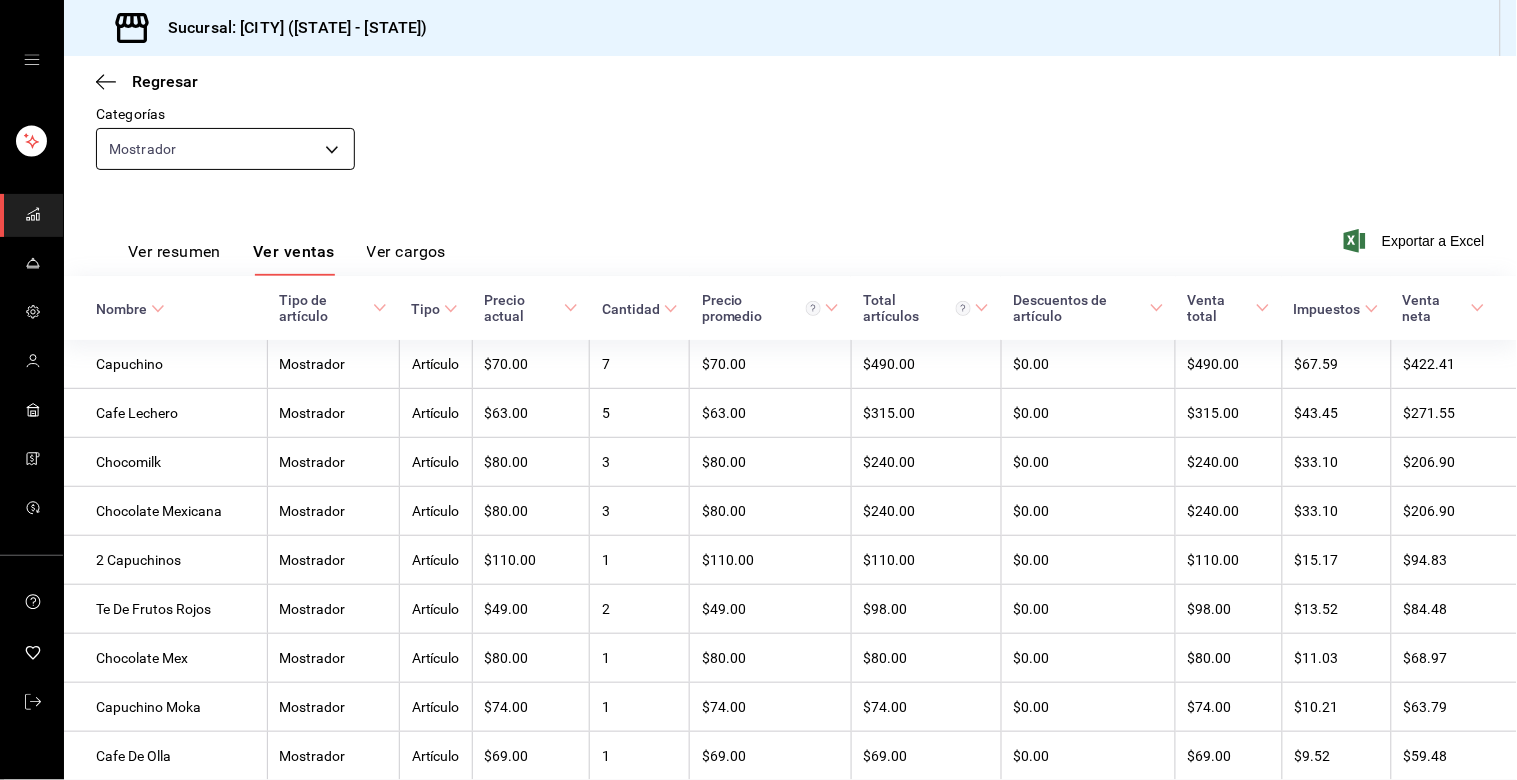 click on "Sucursal: [CITY] ([STATE] - [STATE]) Regresar Ventas Los artículos listados no incluyen descuentos de orden y el filtro de fechas está limitado a un máximo de 31 días. Fecha [DATE] [DATE] - [DATE] [DATE] Hora inicio [TIME] Hora inicio Hora fin [TIME] Hora fin Marca Elige las marcas Canal de venta Elige los canales de venta Tipo de orden Elige los tipos de orden Categorías Mostrador [UUID] Ver resumen Ver ventas Ver cargos Exportar a Excel Nombre Tipo de artículo Tipo Precio actual Cantidad Precio promedio   Total artículos   Descuentos de artículo Venta total Impuestos Venta neta Capuchino Mostrador Artículo $70.00 7 $70.00 $490.00 $0.00 $490.00 $67.59 $422.41 Cafe Lechero Mostrador Artículo $63.00 5 $63.00 $315.00 $0.00 $315.00 $43.45 $271.55 Chocomilk Mostrador Artículo $80.00 3 $80.00 $240.00 $0.00 $240.00 $33.10 $206.90 Chocolate Mexicana Mostrador Artículo $80.00 3 $80.00 $240.00 $0.00 $240.00 $33.10 $206.90 2 Capuchinos Mostrador Artículo $110.00 1" at bounding box center (758, 390) 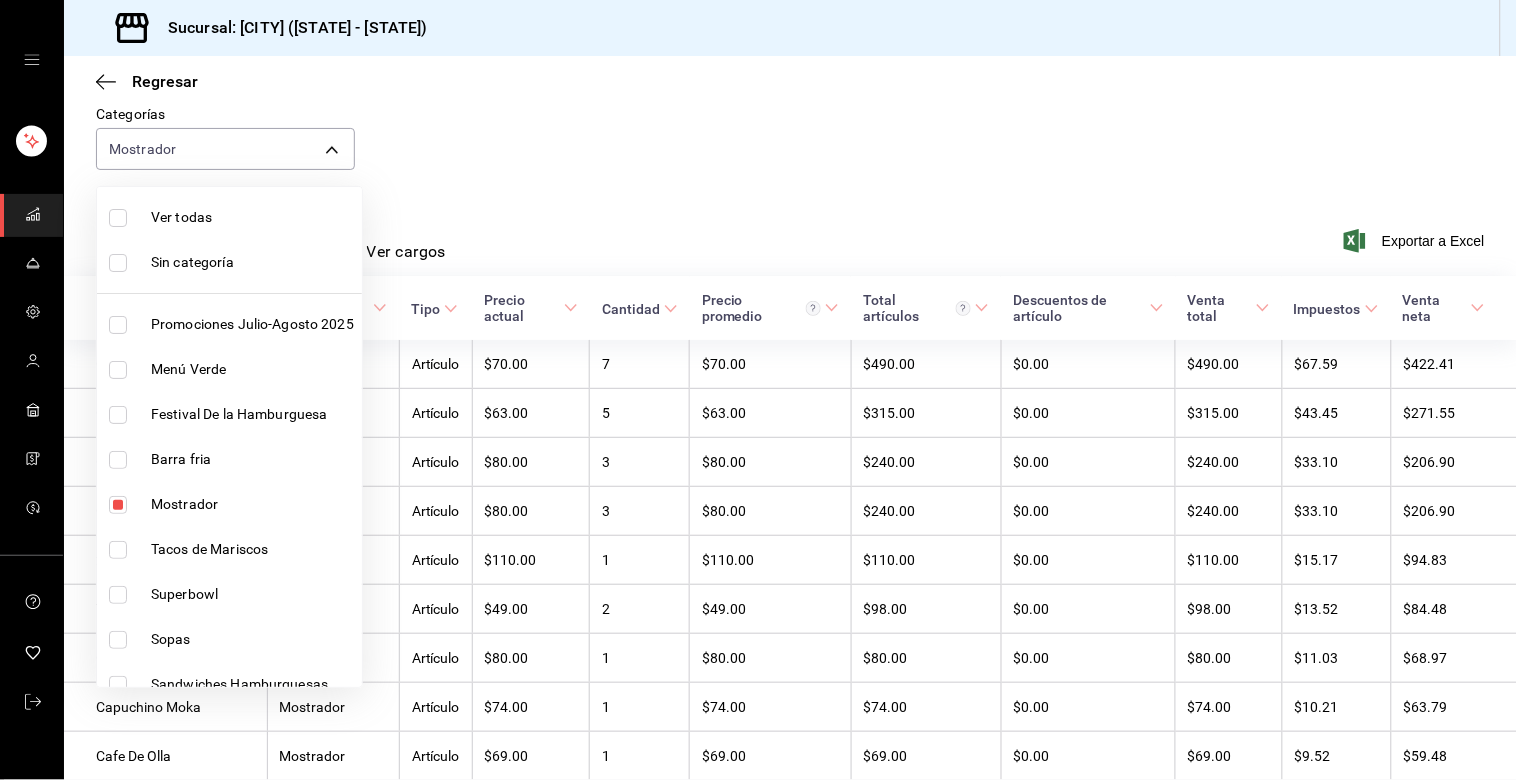 click at bounding box center [118, 505] 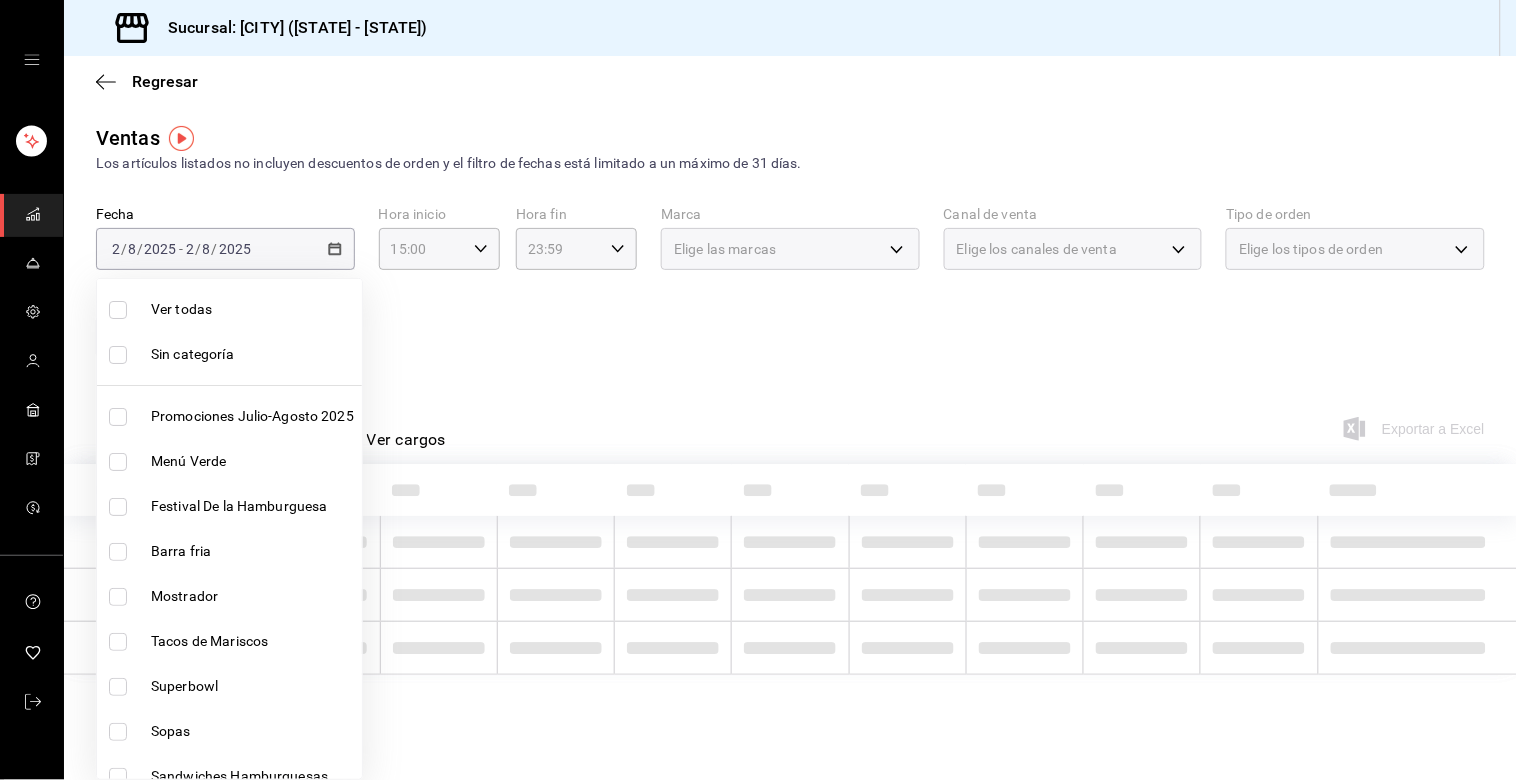 scroll, scrollTop: 0, scrollLeft: 0, axis: both 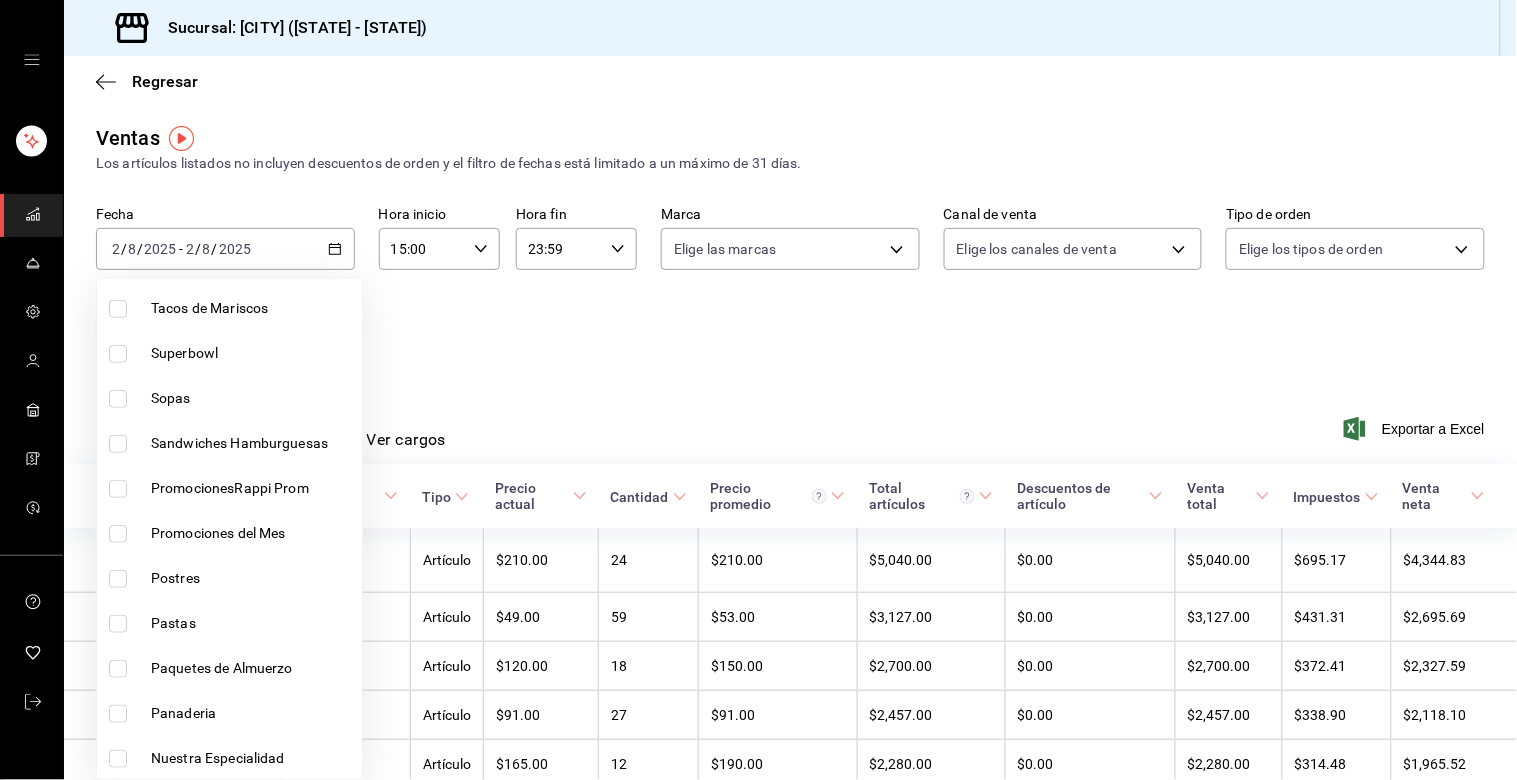 click at bounding box center [118, 579] 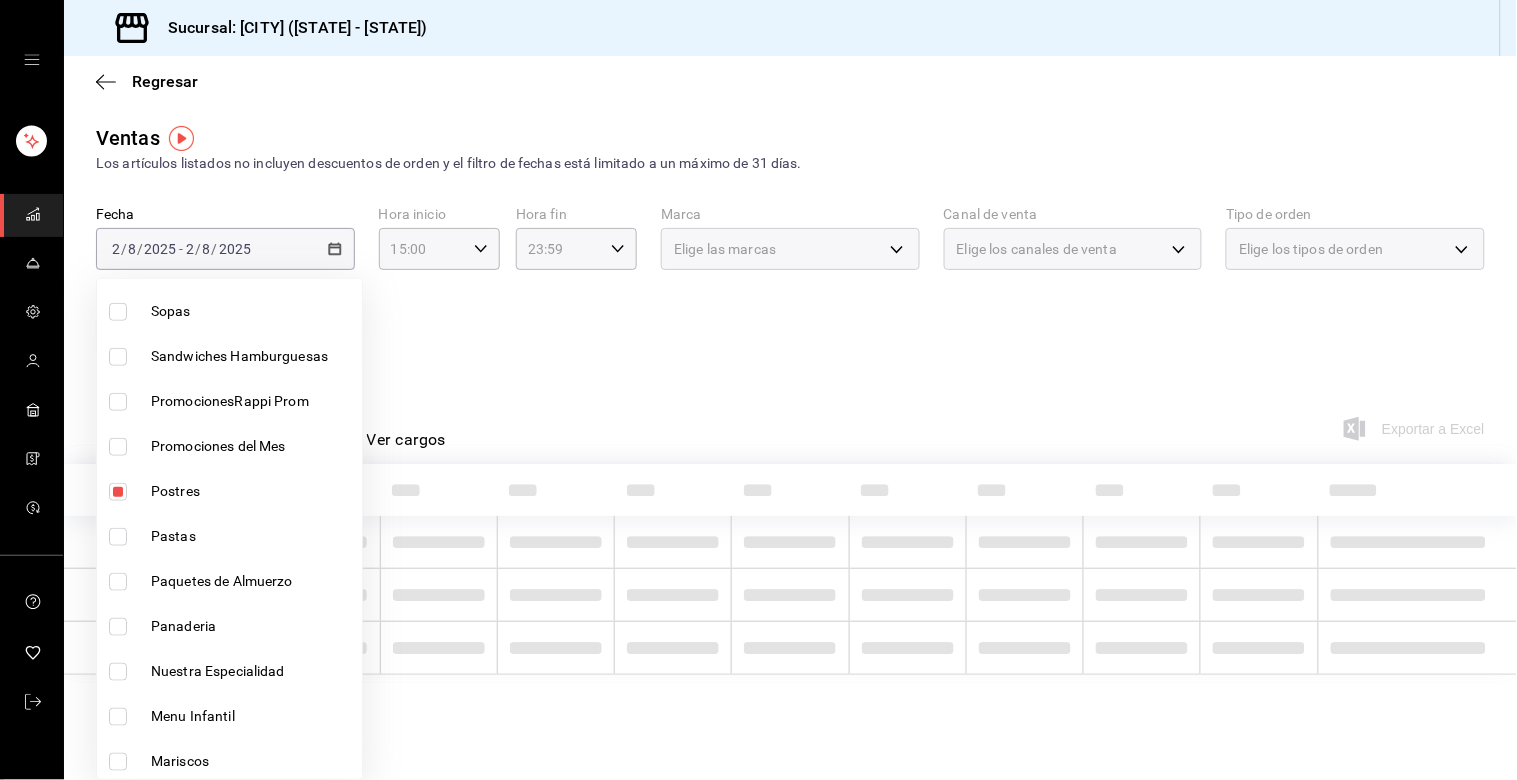 scroll, scrollTop: 444, scrollLeft: 0, axis: vertical 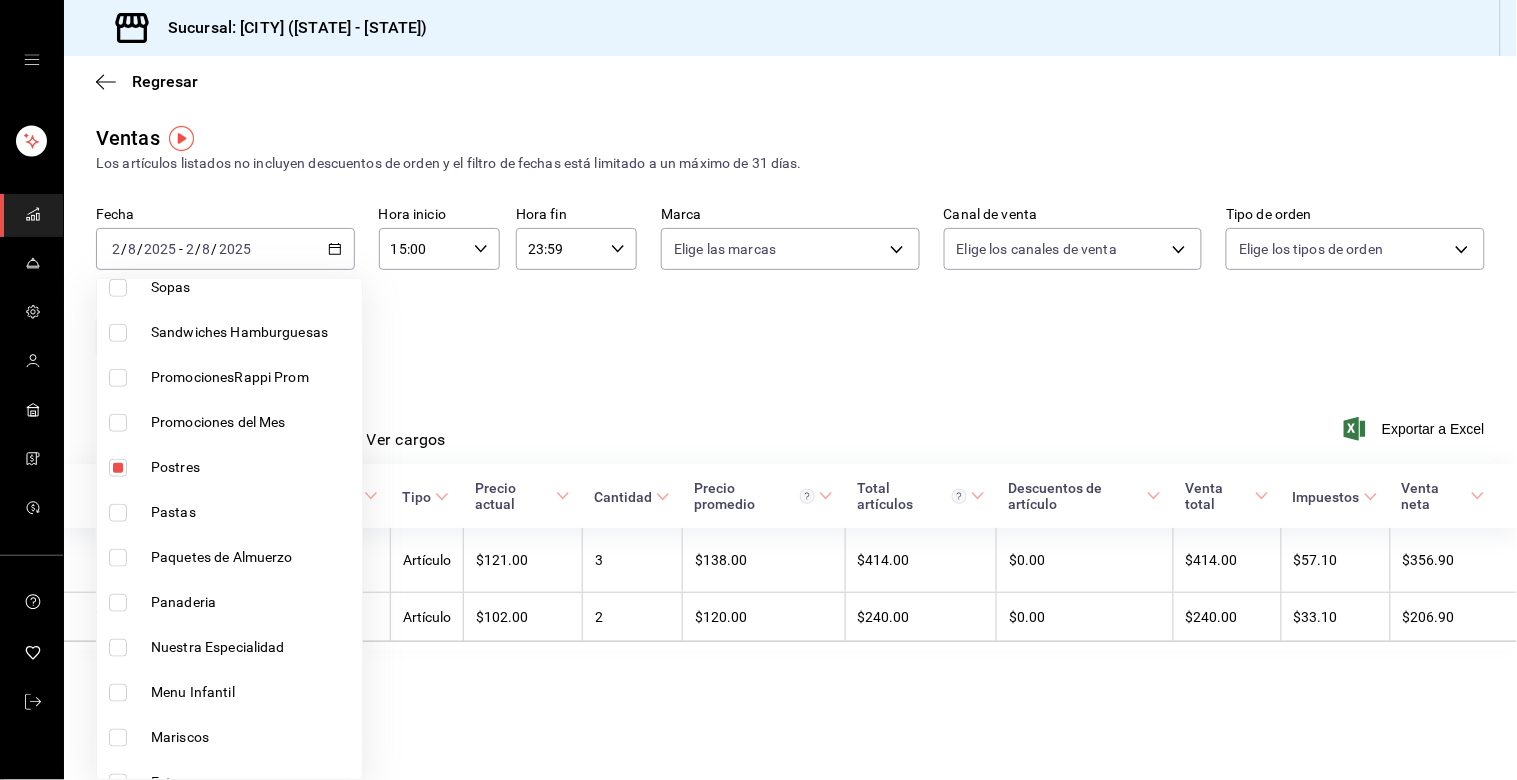 click at bounding box center (118, 603) 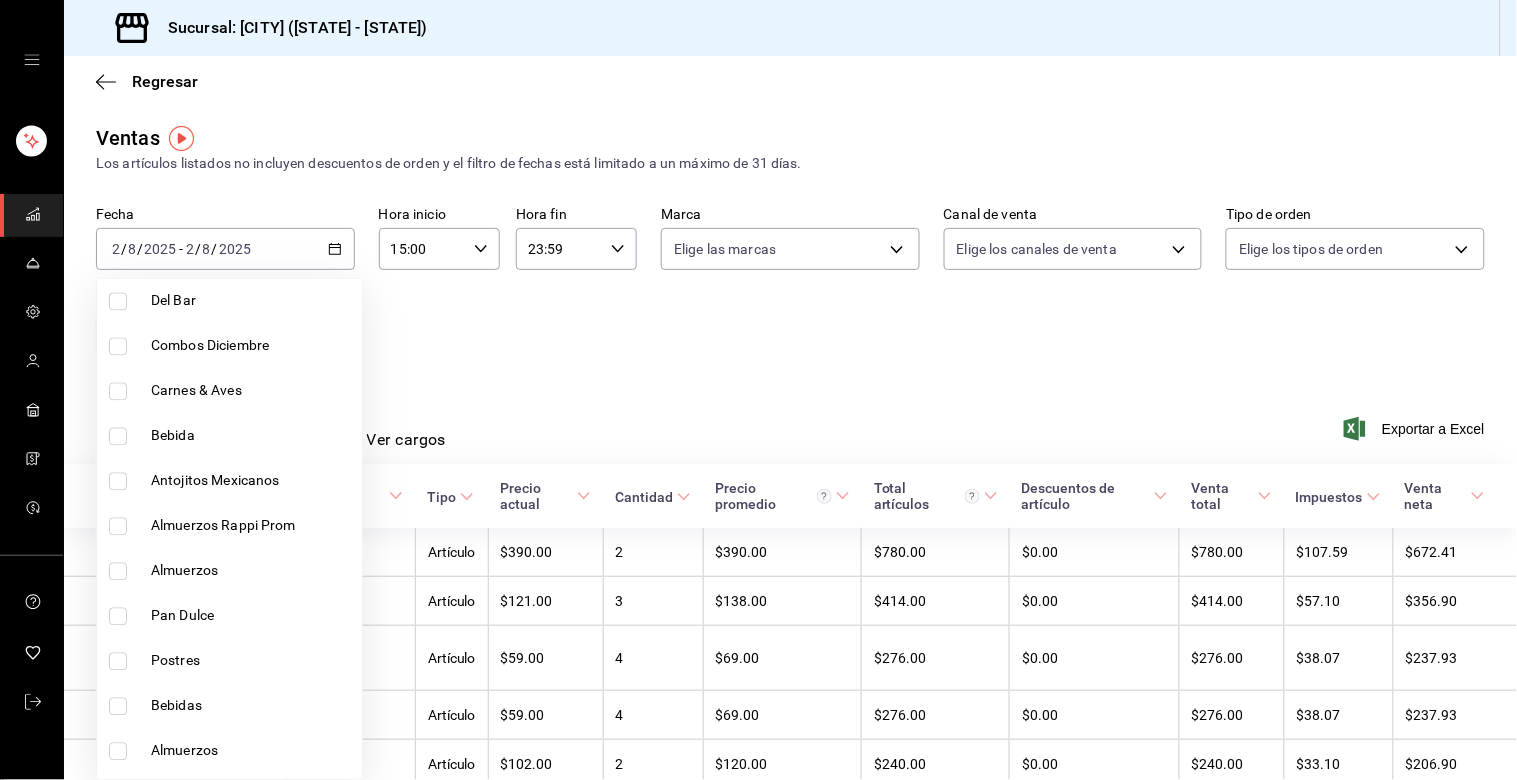 scroll, scrollTop: 1111, scrollLeft: 0, axis: vertical 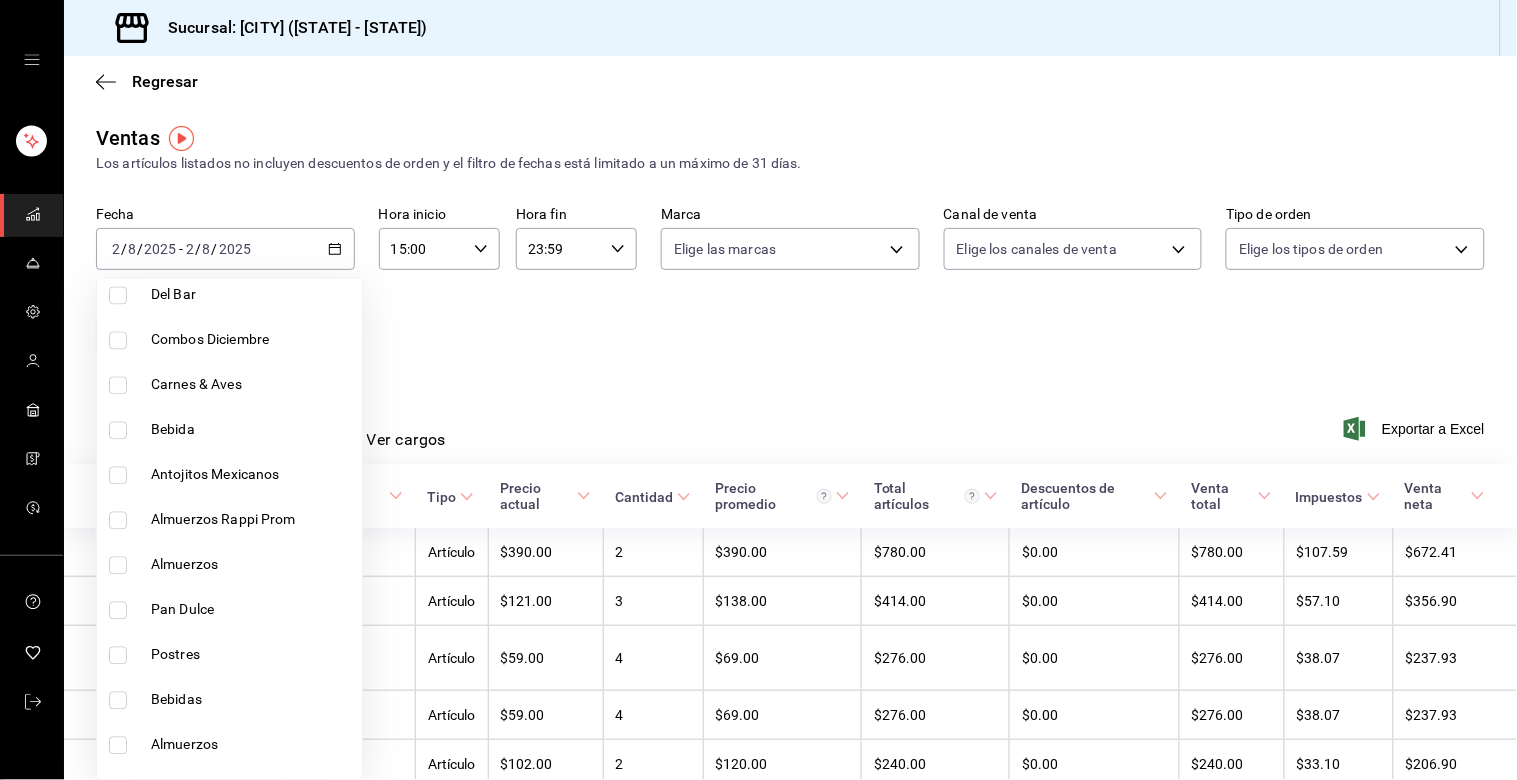 drag, startPoint x: 143, startPoint y: 670, endPoint x: 138, endPoint y: 608, distance: 62.201286 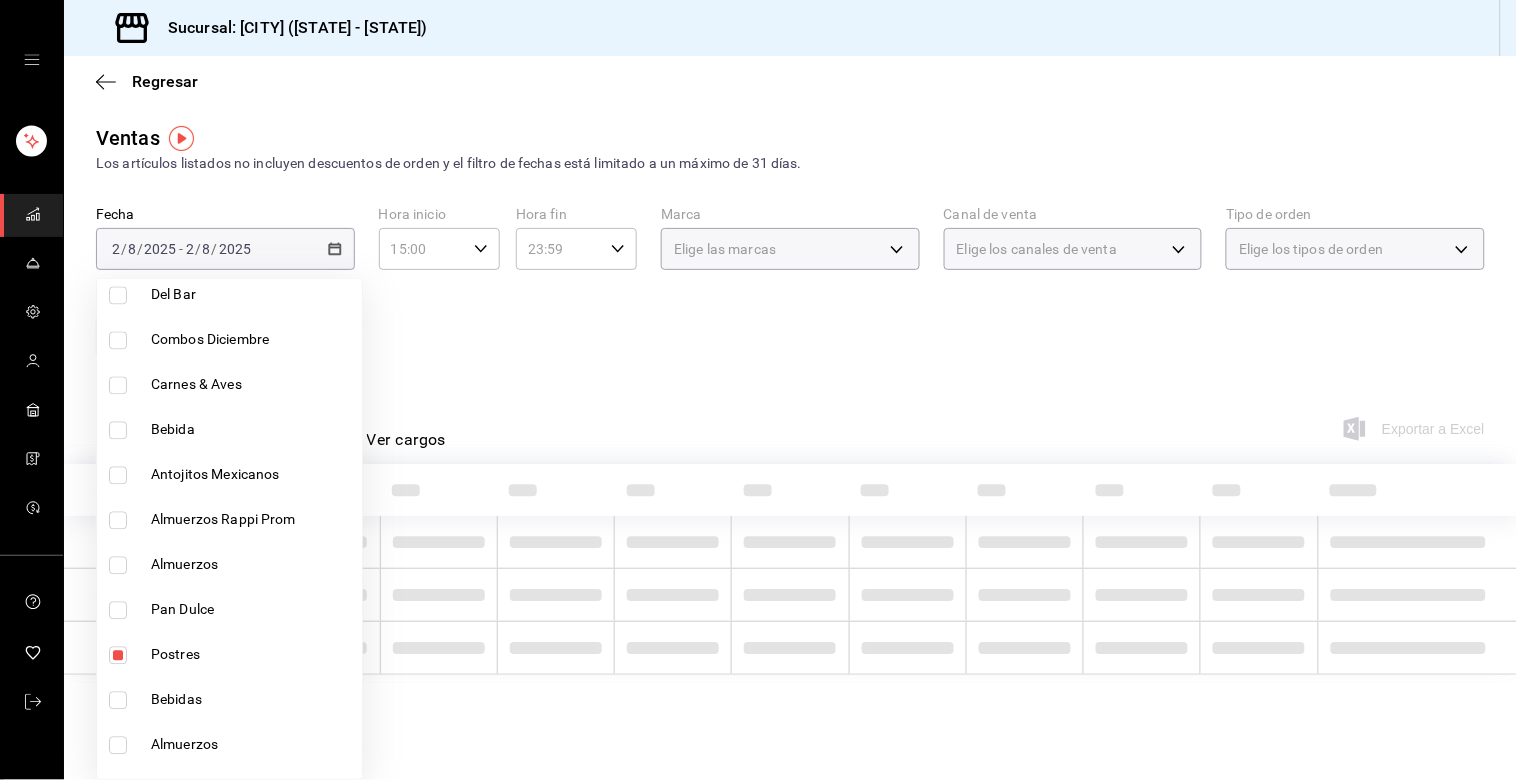 click on "Pan Dulce" at bounding box center (229, 610) 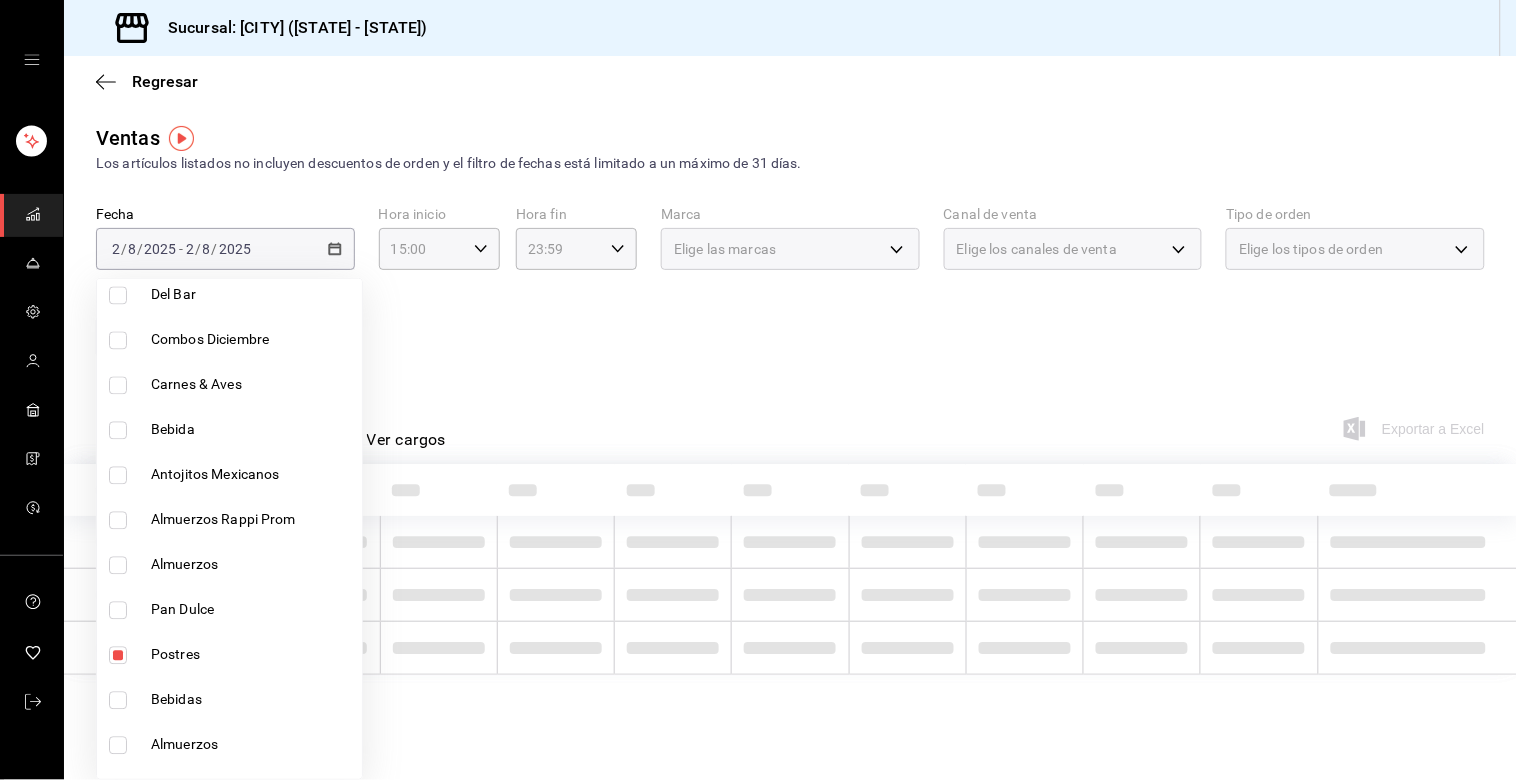 type on "6970ed2c-64d9-4fee-a1ac-8fe23c7e63ab,c1857e69-1263-4738-8070-fa69687f0395,f0b9eaa6-d632-40ae-aa09-0bcae4e471a3,28c1a667-0fd6-4a26-94c0-8b3e49d7bdba" 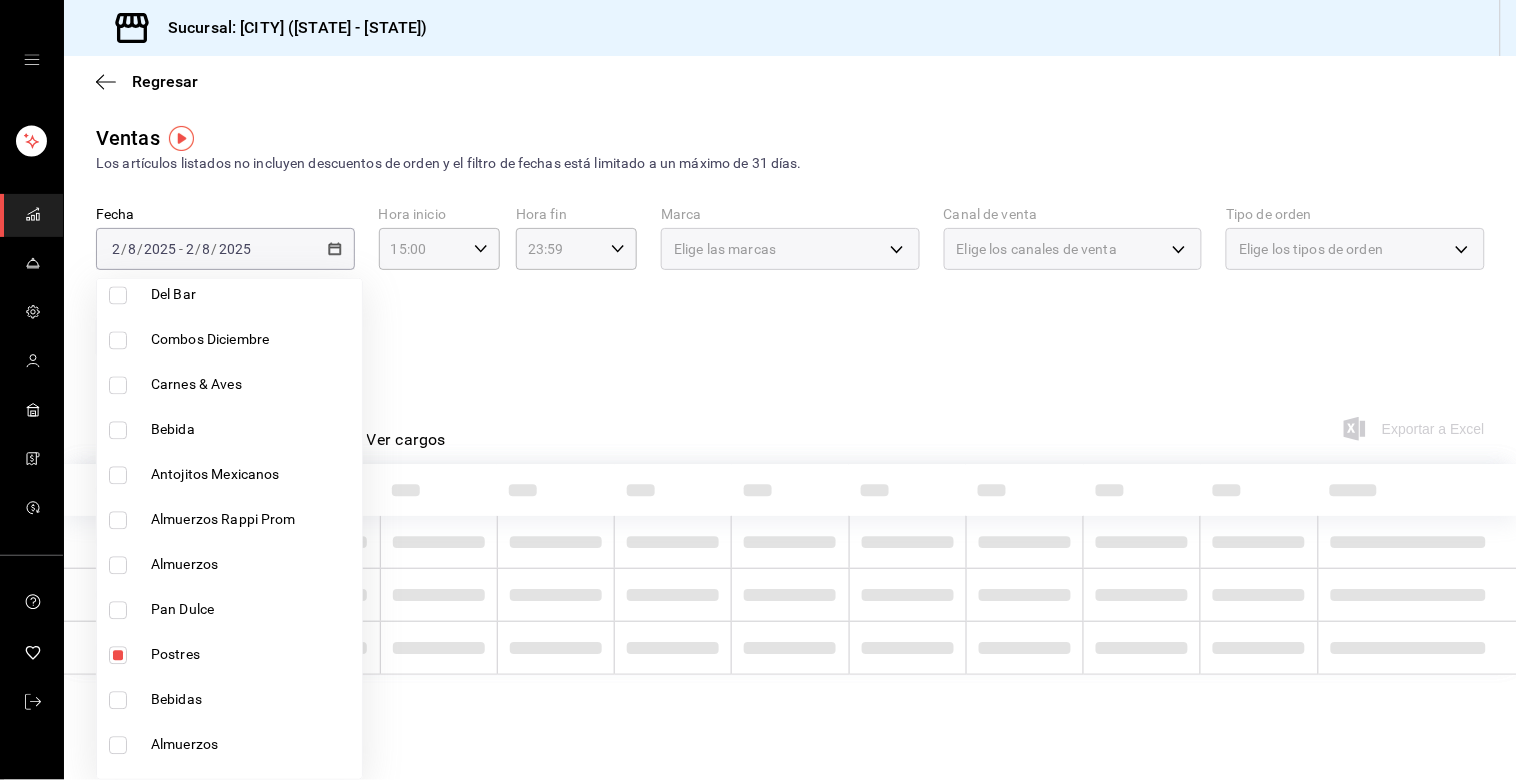 checkbox on "true" 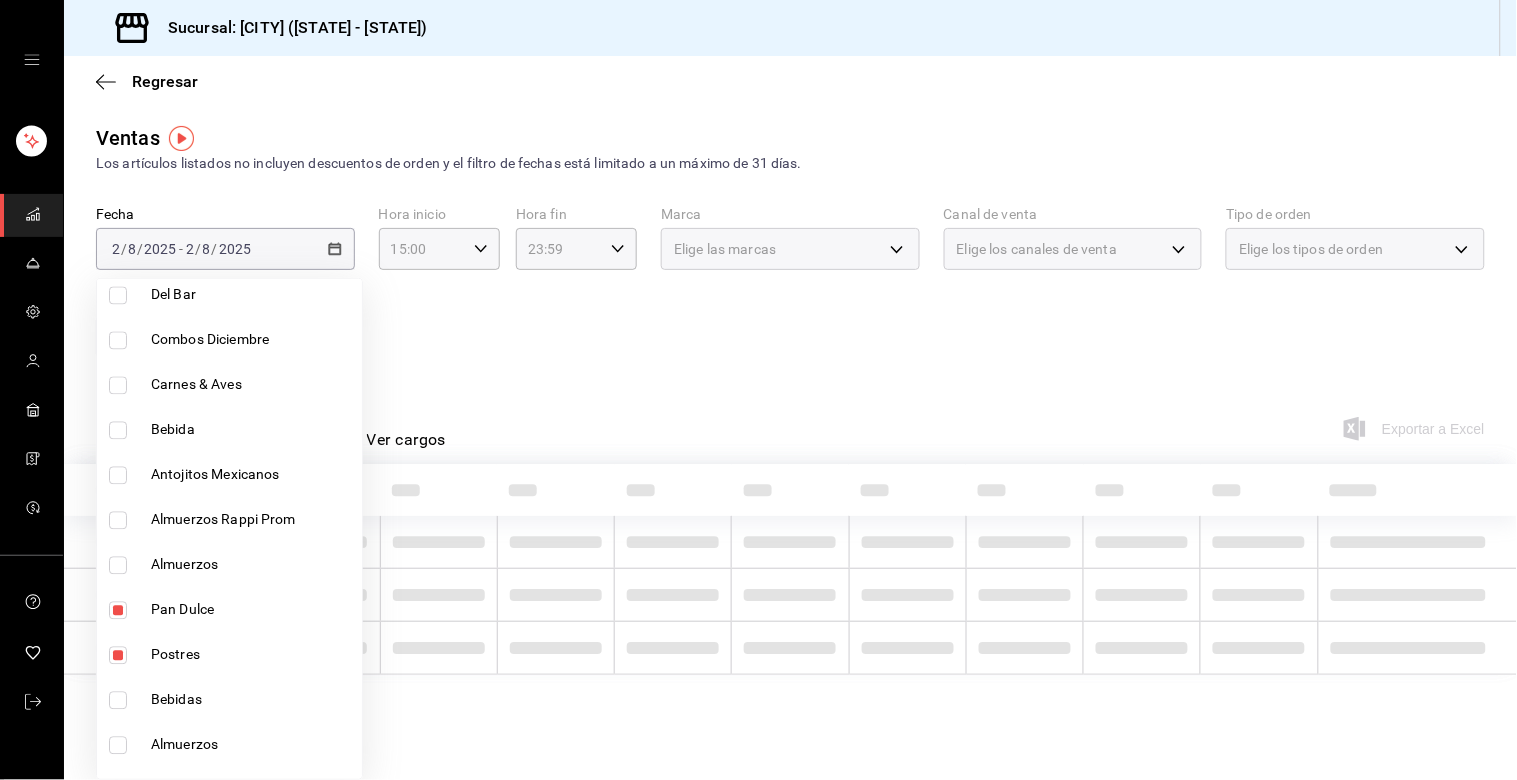 click at bounding box center (758, 390) 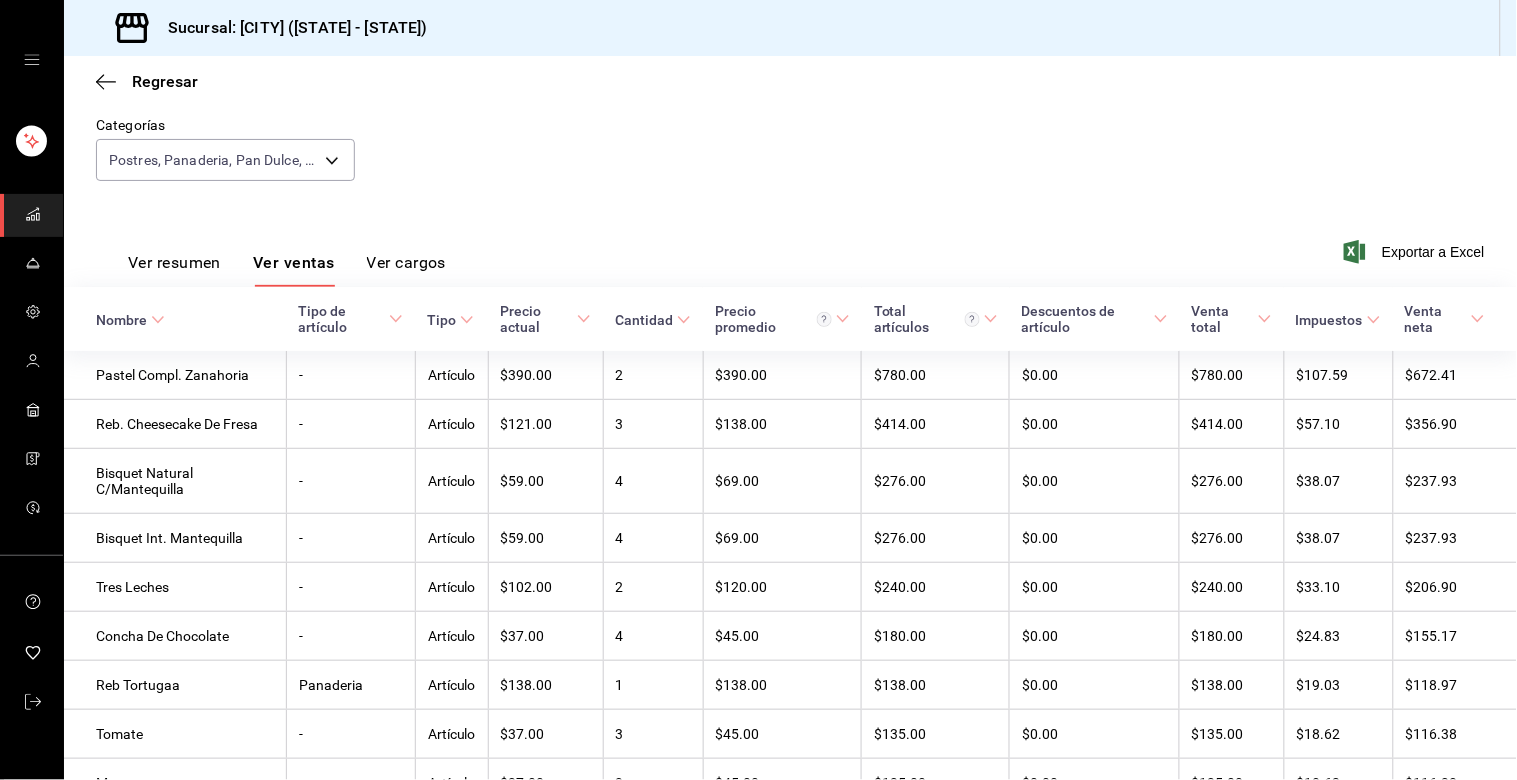 scroll, scrollTop: 154, scrollLeft: 0, axis: vertical 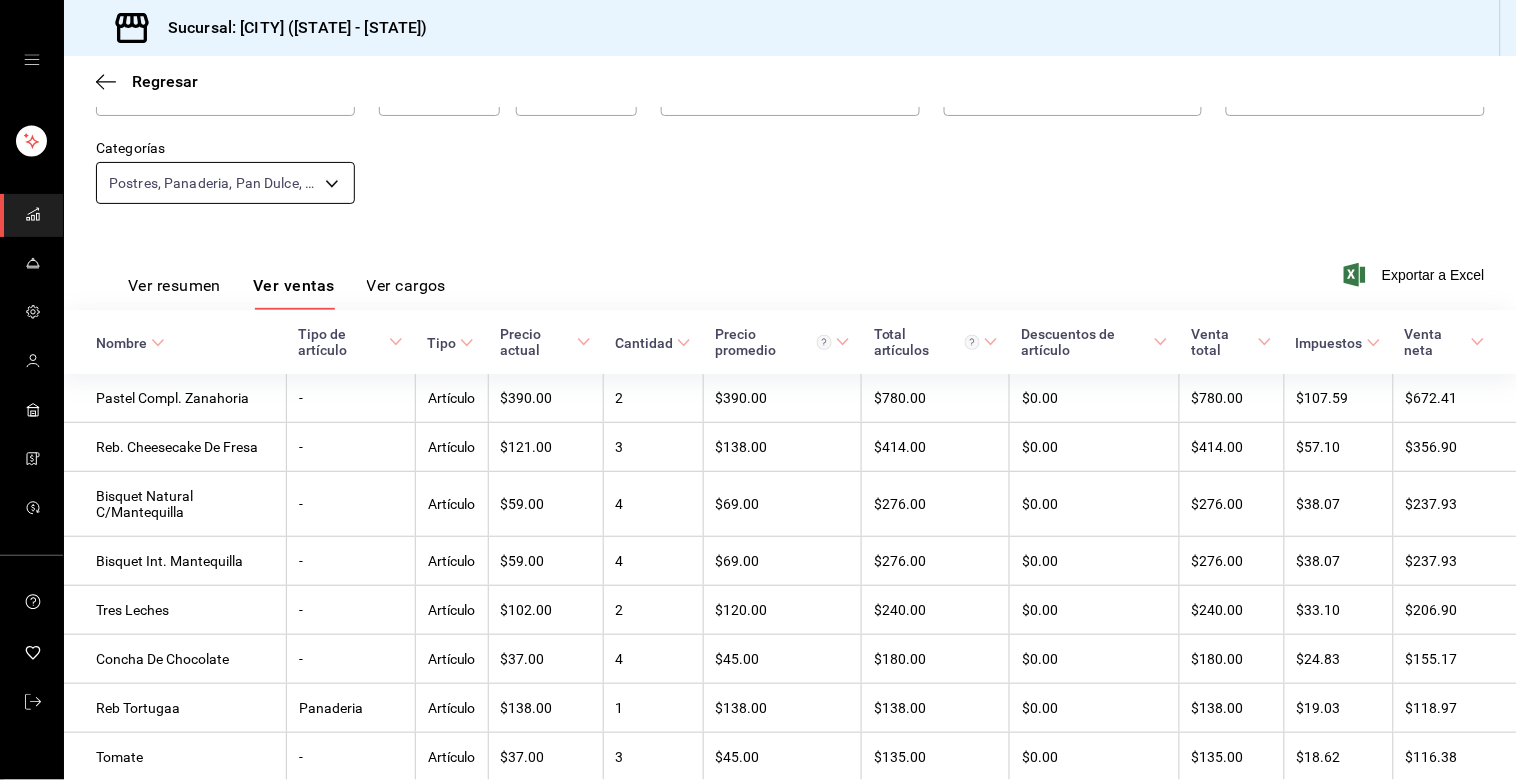 click on "Sucursal: [CITY] ([STATE] - [STATE]) Regresar Ventas Los artículos listados no incluyen descuentos de orden y el filtro de fechas está limitado a un máximo de 31 días. Fecha [DATE] [DATE] - [DATE] [DATE] Hora inicio [TIME] Hora inicio Hora fin [TIME] Hora fin Marca Elige las marcas Canal de venta Elige los canales de venta Tipo de orden Elige los tipos de orden Categorías Postres, Panaderia, Pan Dulce, Postres [UUID],[UUID],[UUID],[UUID] Ver resumen Ver ventas Ver cargos Exportar a Excel Nombre Tipo de artículo Tipo Precio actual Cantidad Precio promedio   Total artículos   Descuentos de artículo Venta total Impuestos Venta neta Pastel Compl. Zanahoria - Artículo $390.00 2 $390.00 $780.00 $0.00 $780.00 $107.59 $672.41 Reb. Cheesecake De Fresa - Artículo $121.00 3 $138.00 $414.00 $0.00 $414.00 $57.10 $356.90 Bisquet Natural C/Mantequilla - Artículo $59.00 4 $69.00 -" at bounding box center (758, 390) 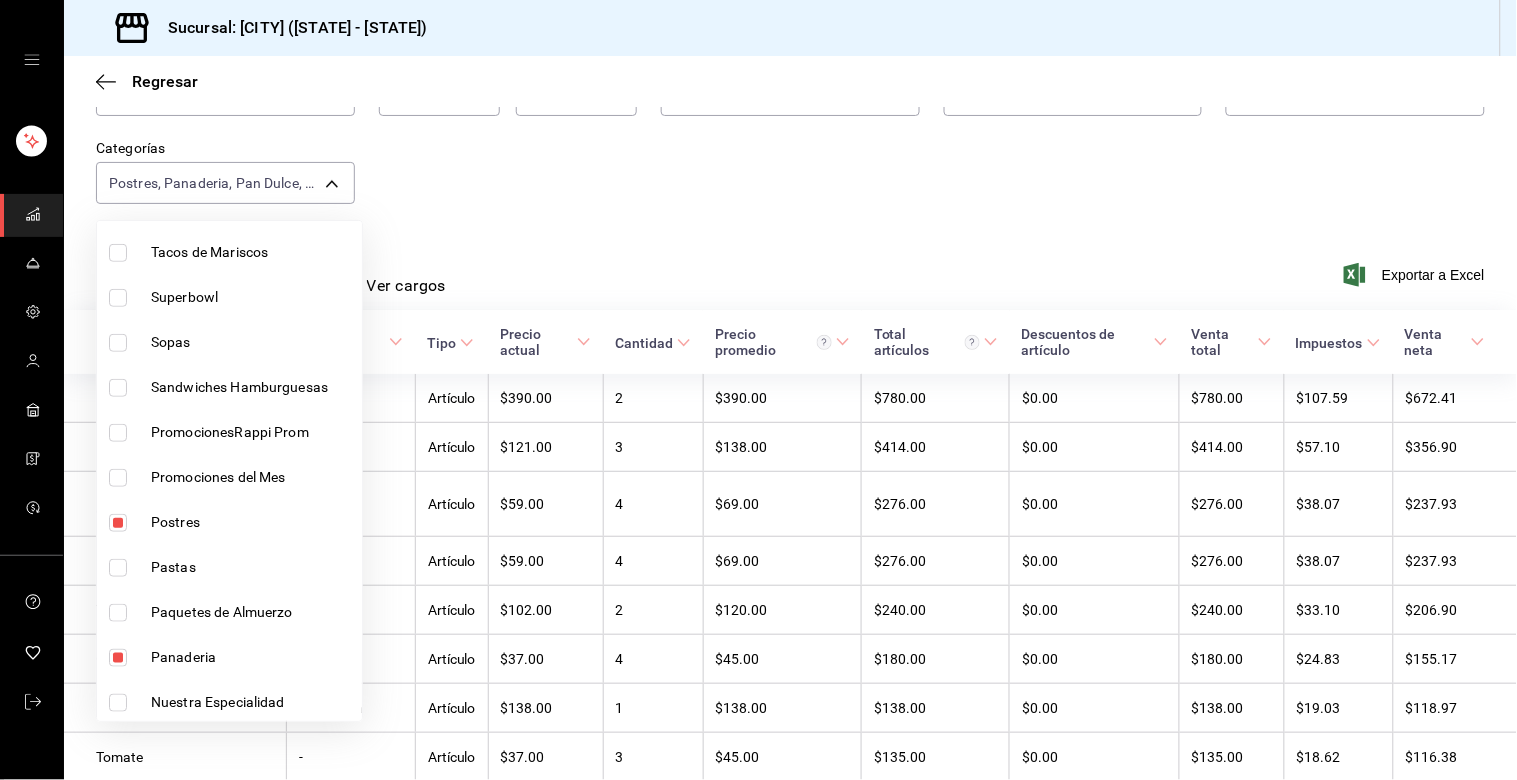 scroll, scrollTop: 333, scrollLeft: 0, axis: vertical 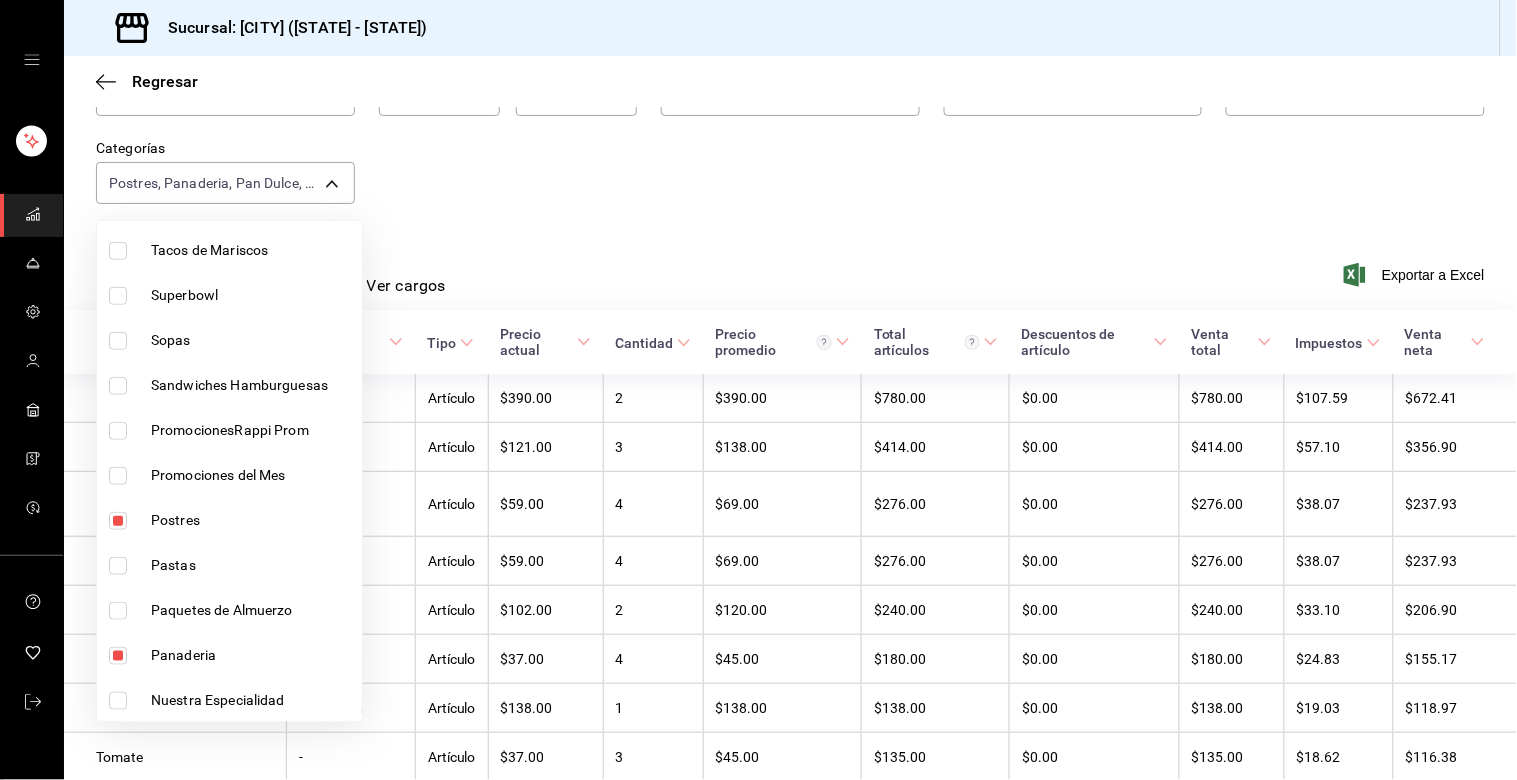 click at bounding box center (118, 521) 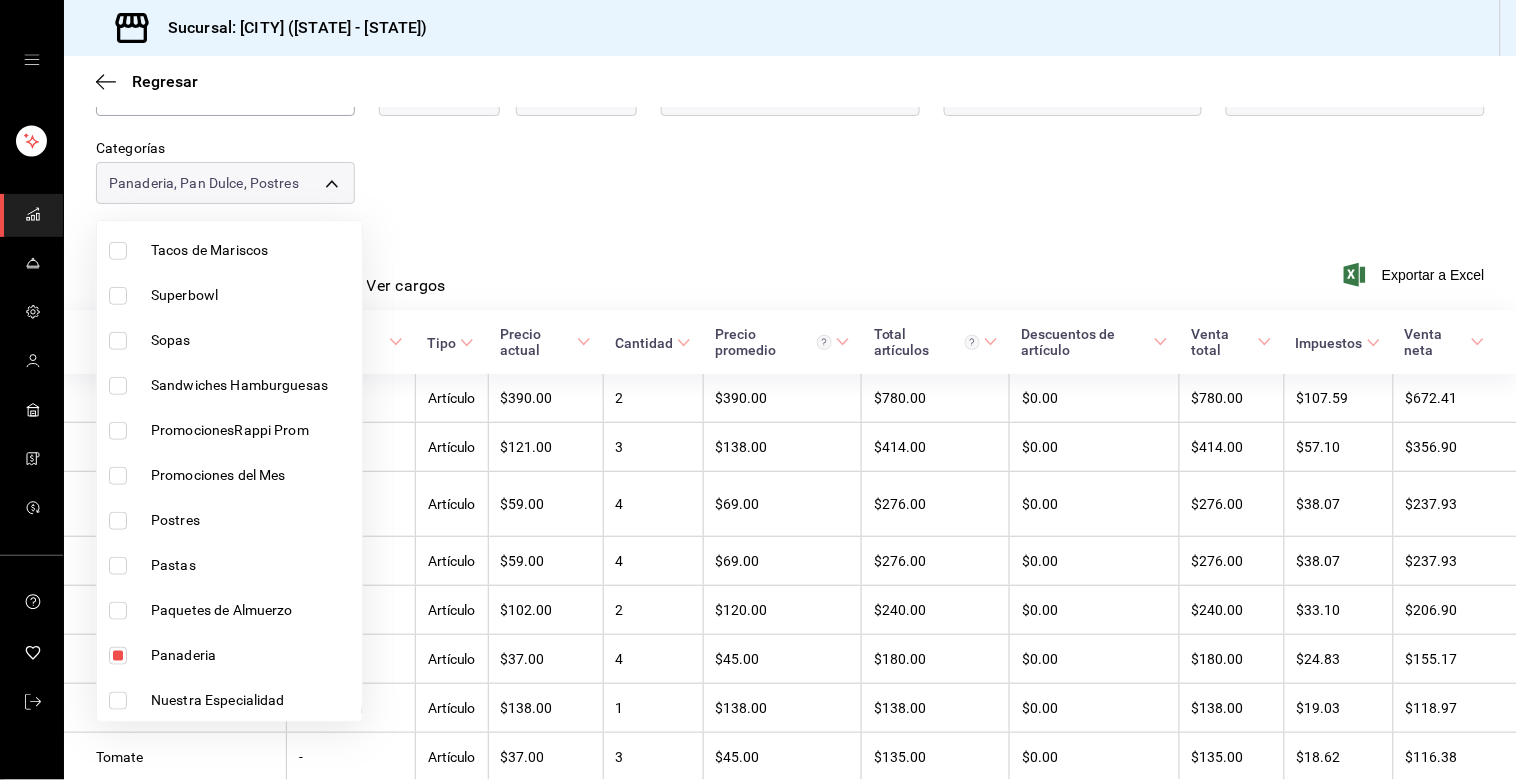 scroll, scrollTop: 0, scrollLeft: 0, axis: both 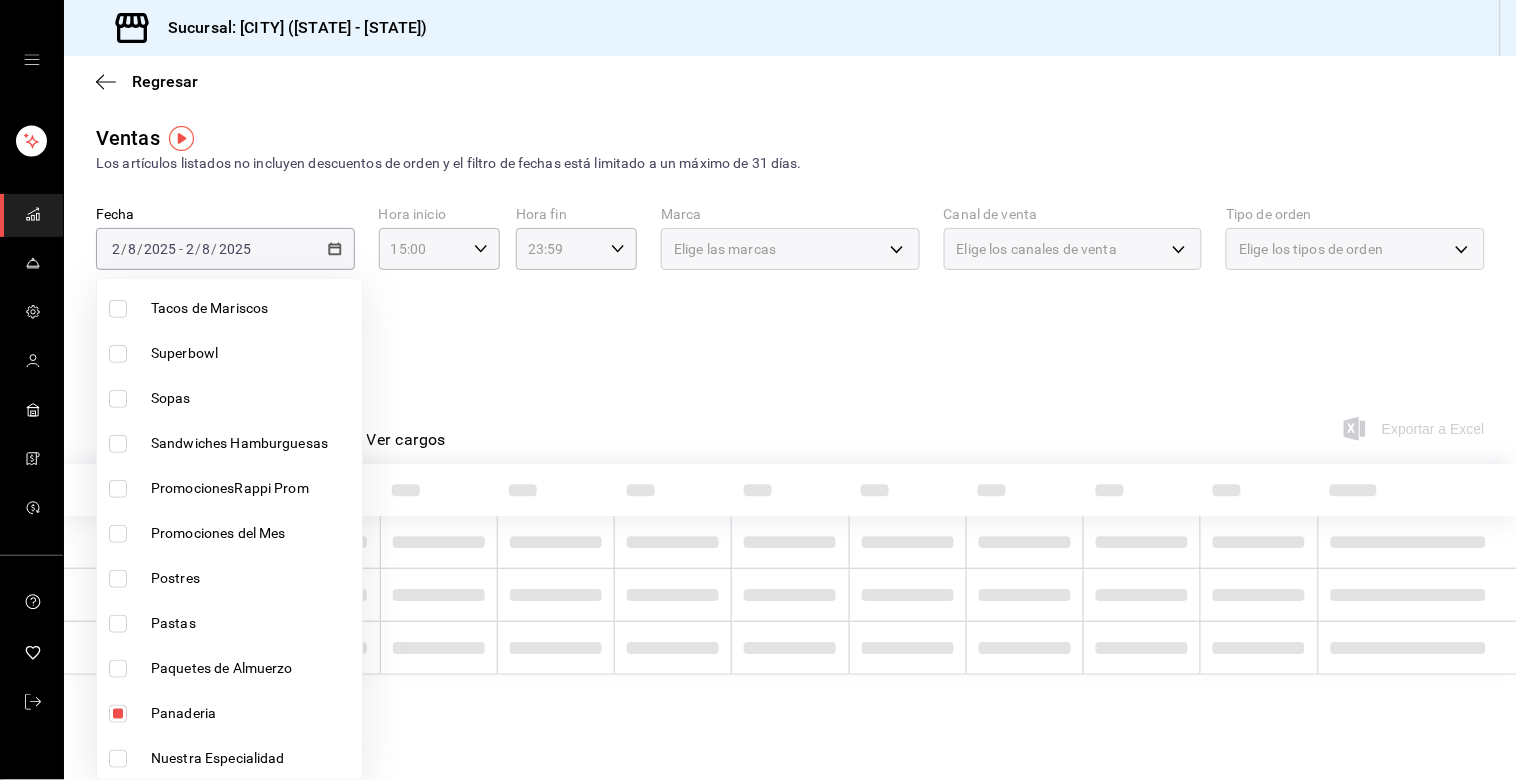 click on "Pastas" at bounding box center [229, 623] 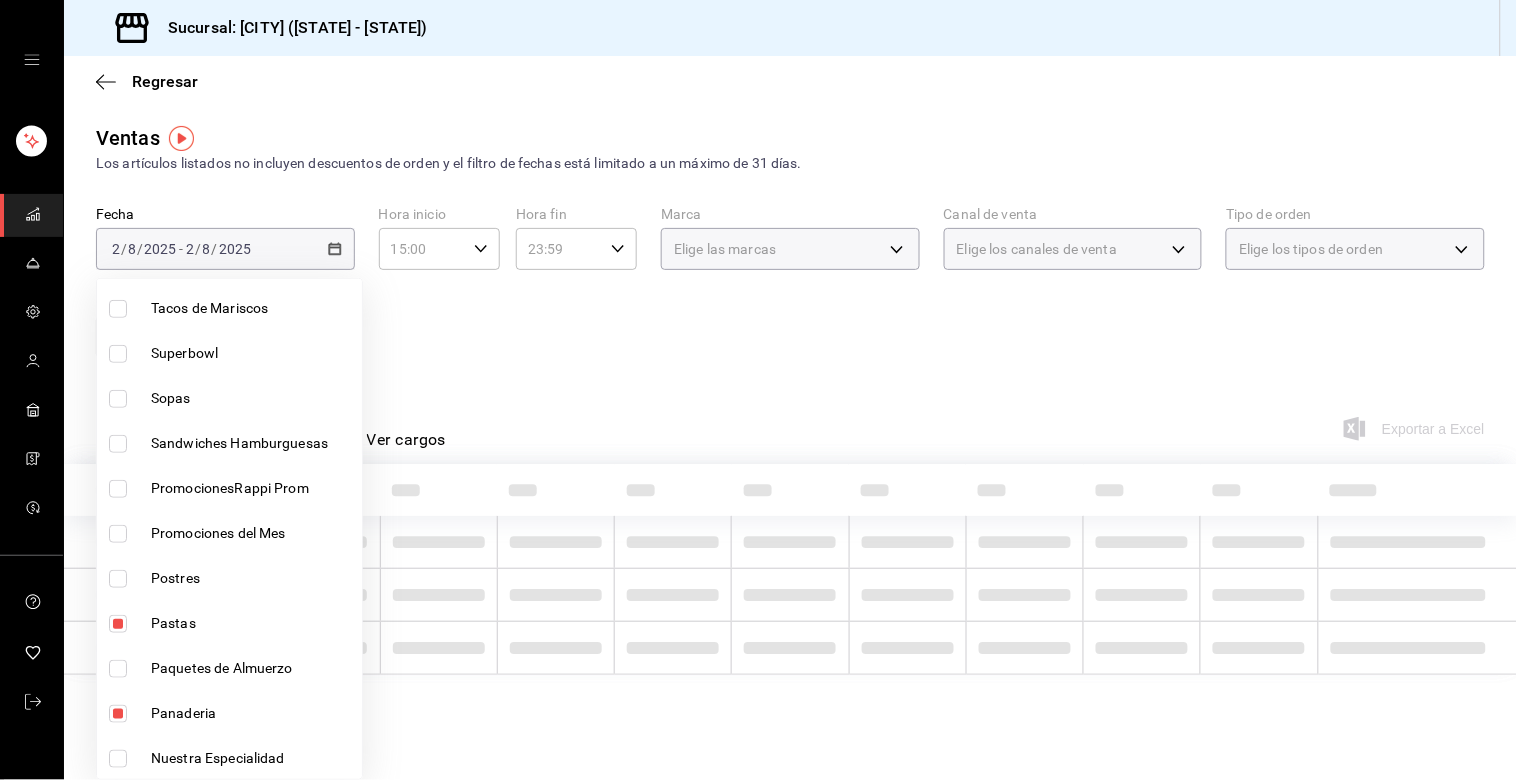click at bounding box center (118, 624) 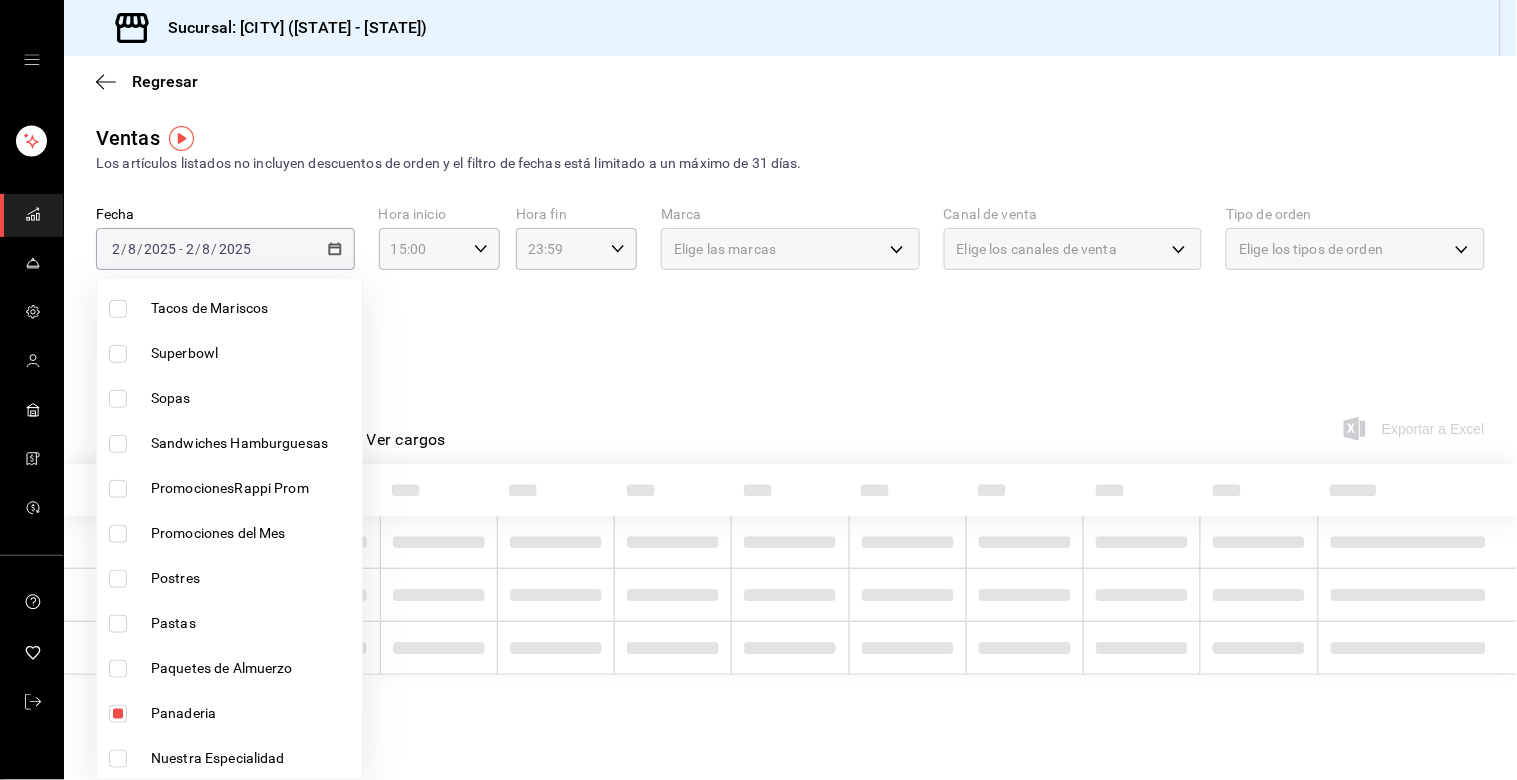 scroll, scrollTop: 555, scrollLeft: 0, axis: vertical 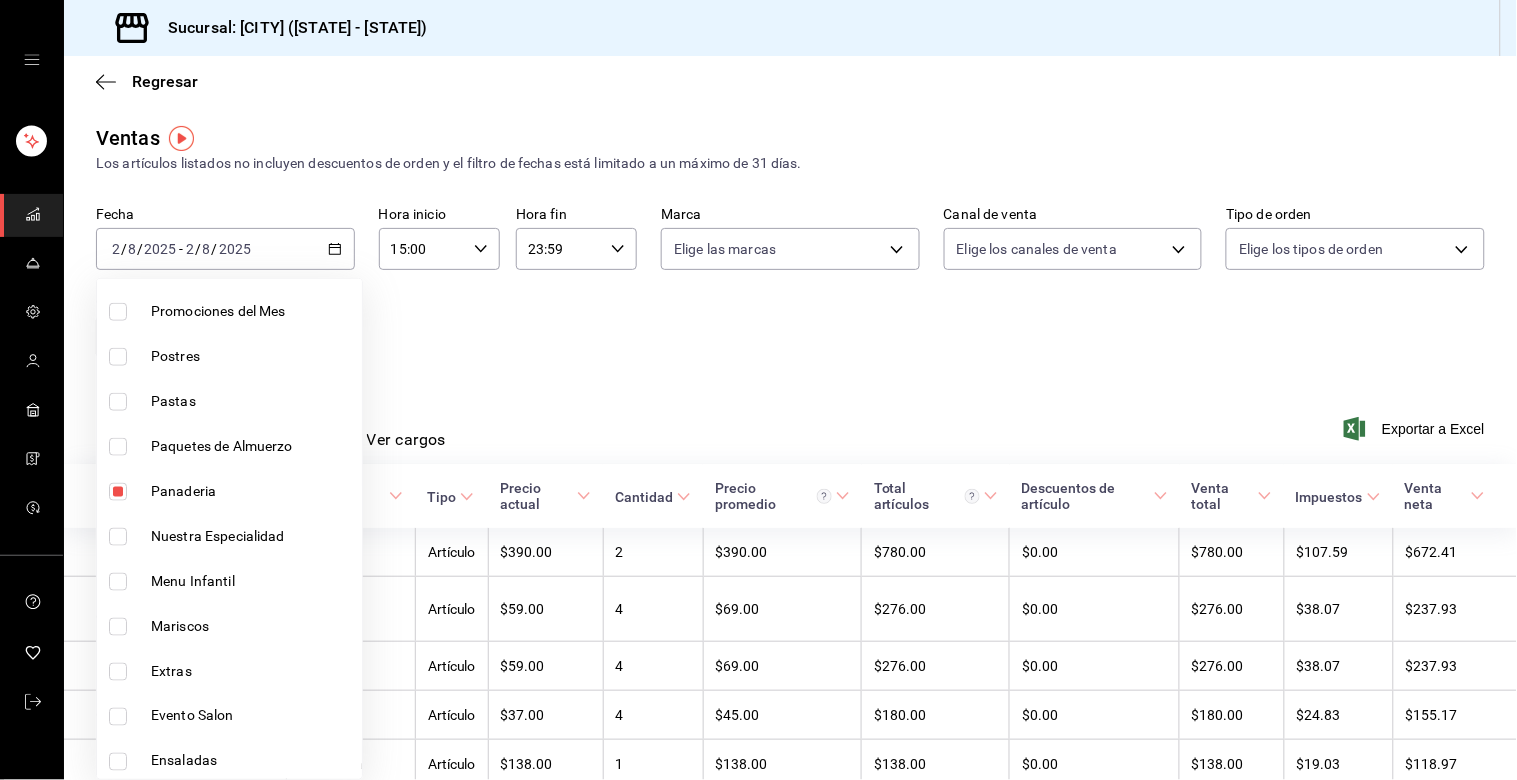 click on "Panaderia" at bounding box center [229, 491] 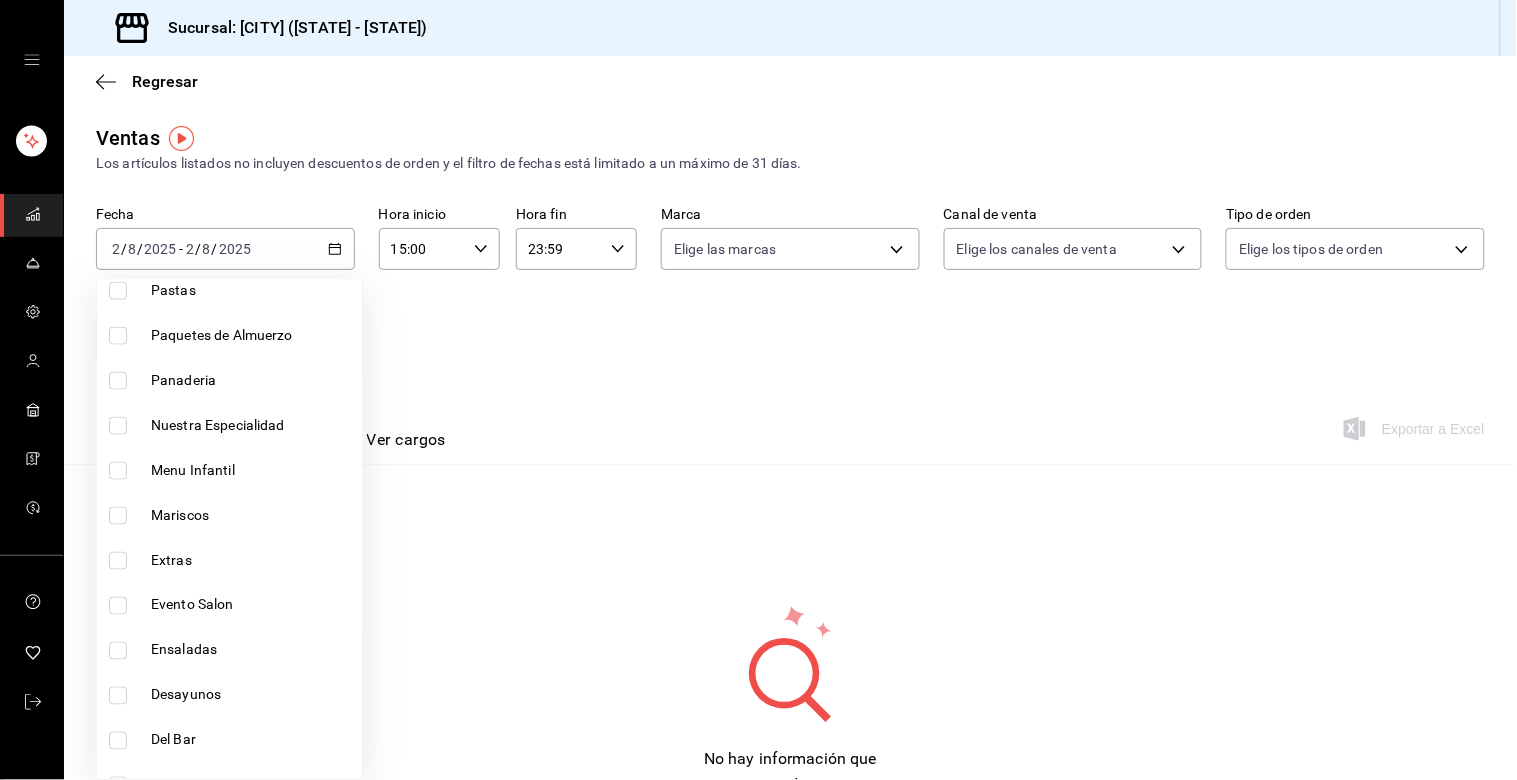 click on "Del Bar" at bounding box center (229, 740) 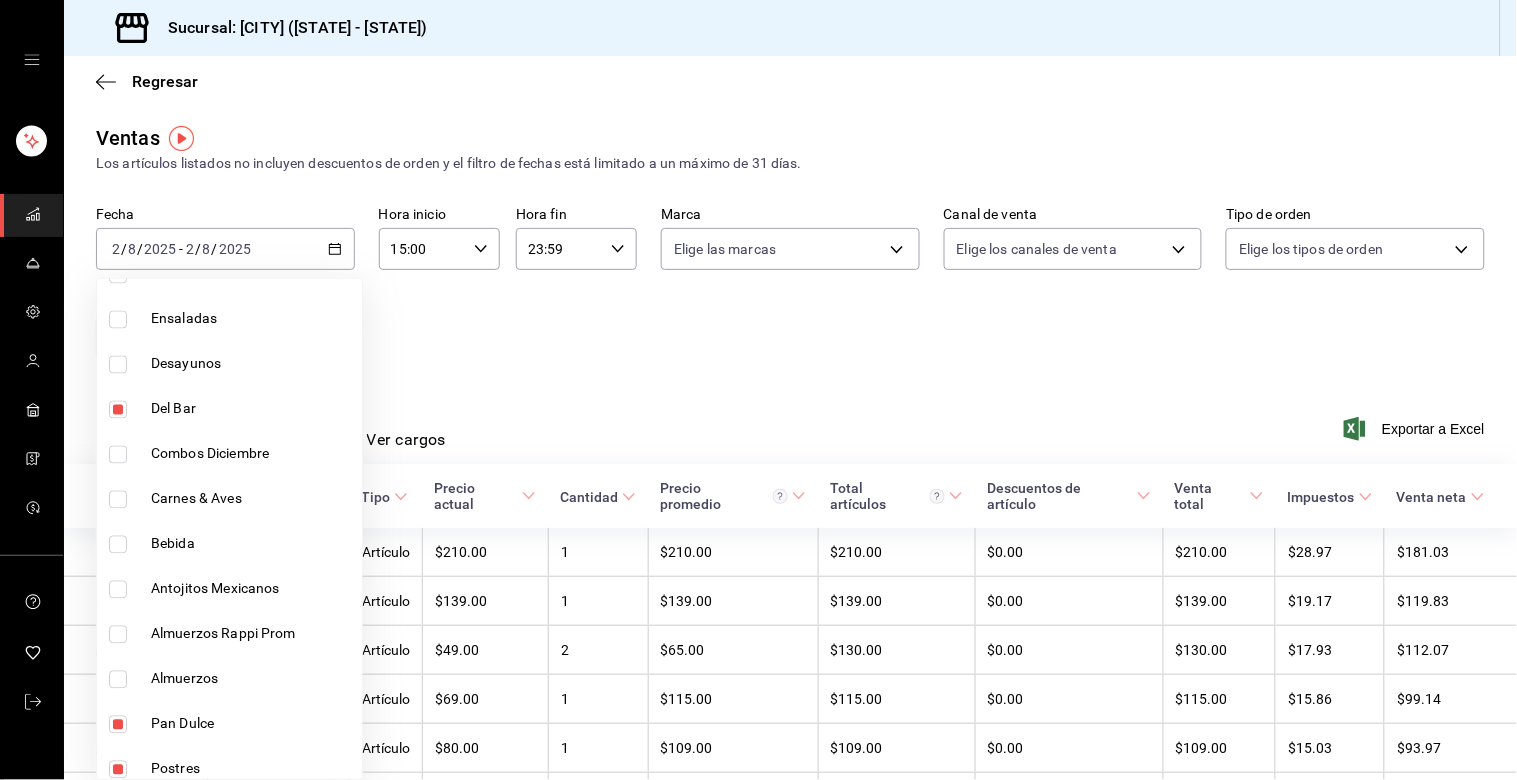 scroll, scrollTop: 1000, scrollLeft: 0, axis: vertical 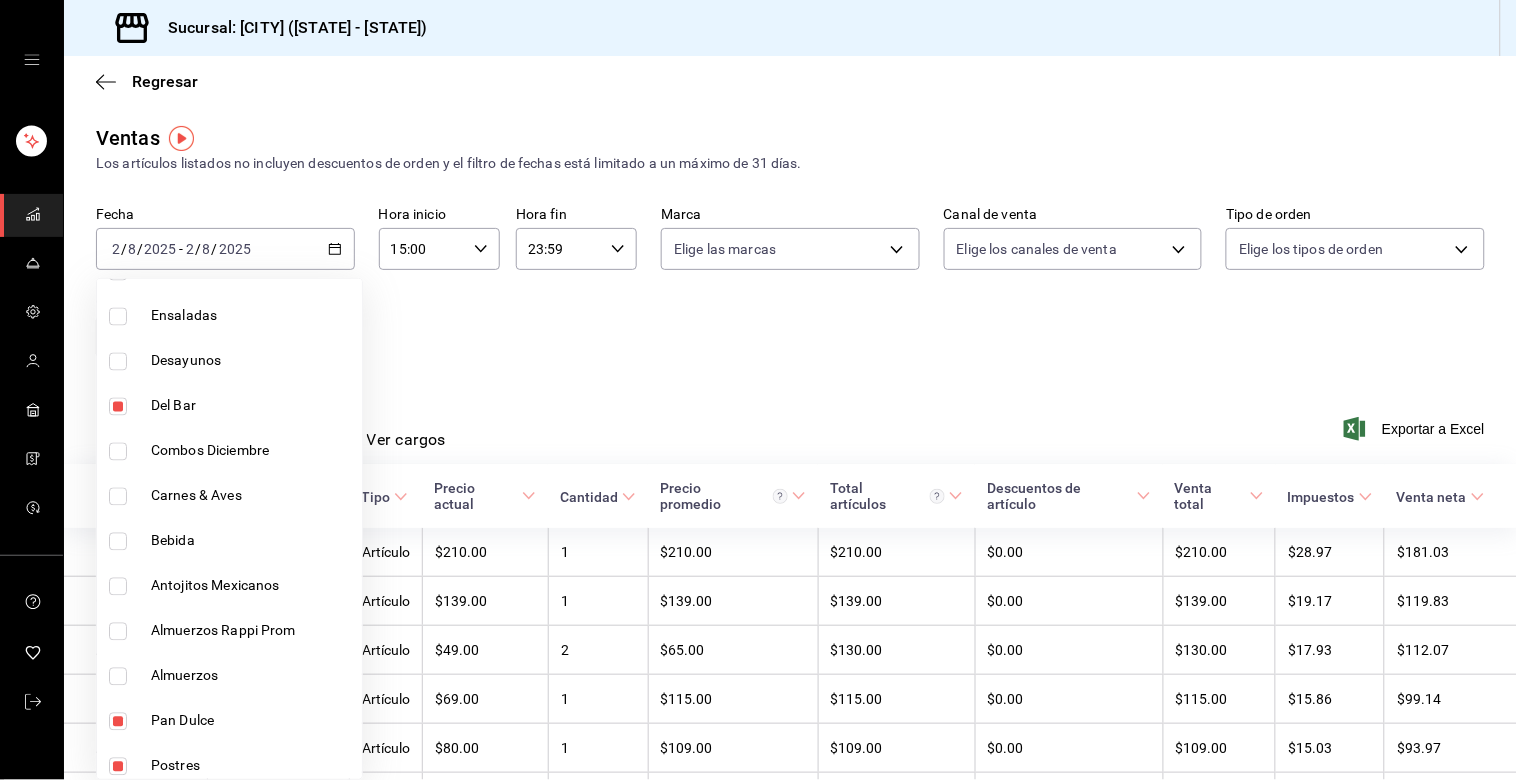 click at bounding box center [118, 542] 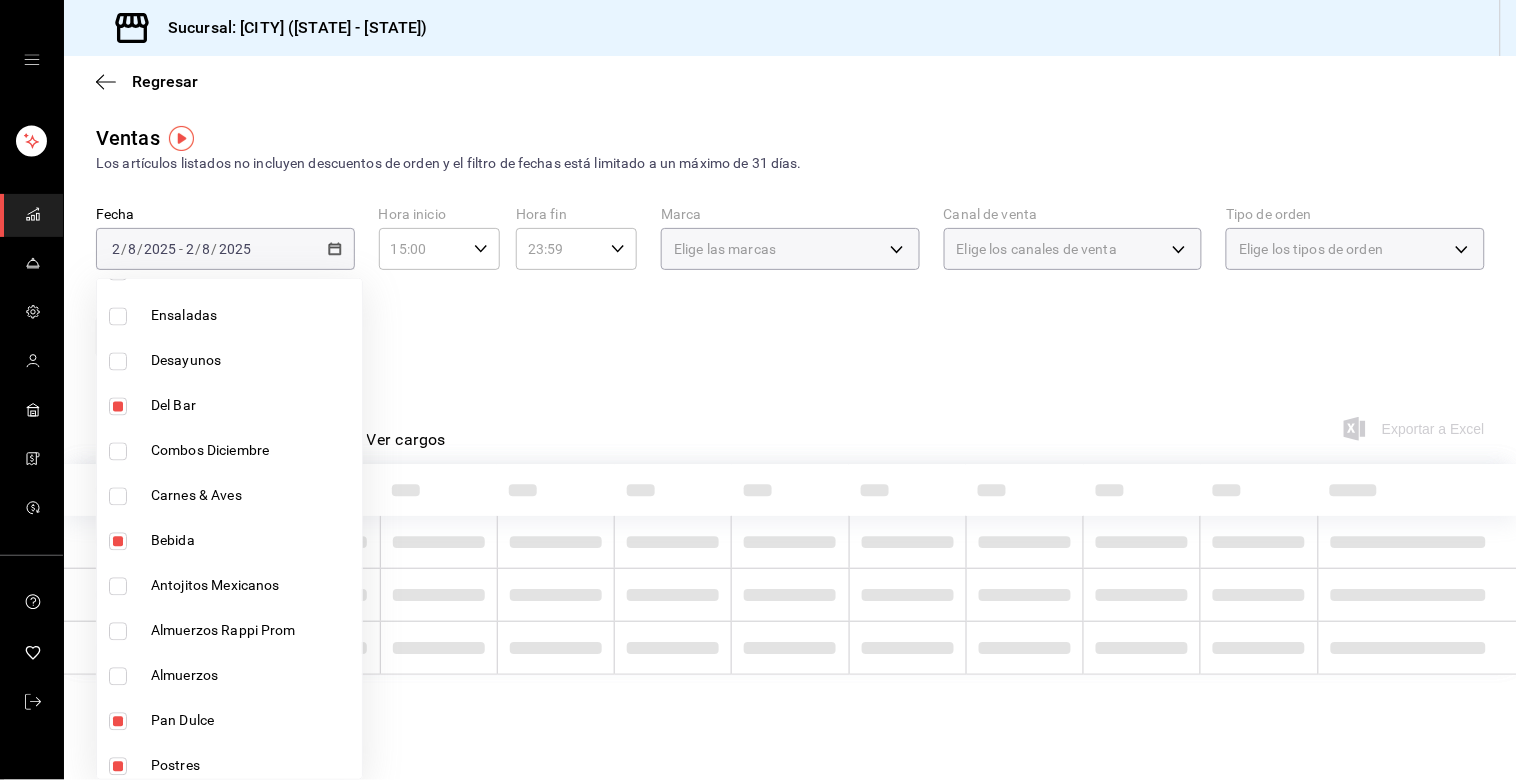 click at bounding box center [122, 722] 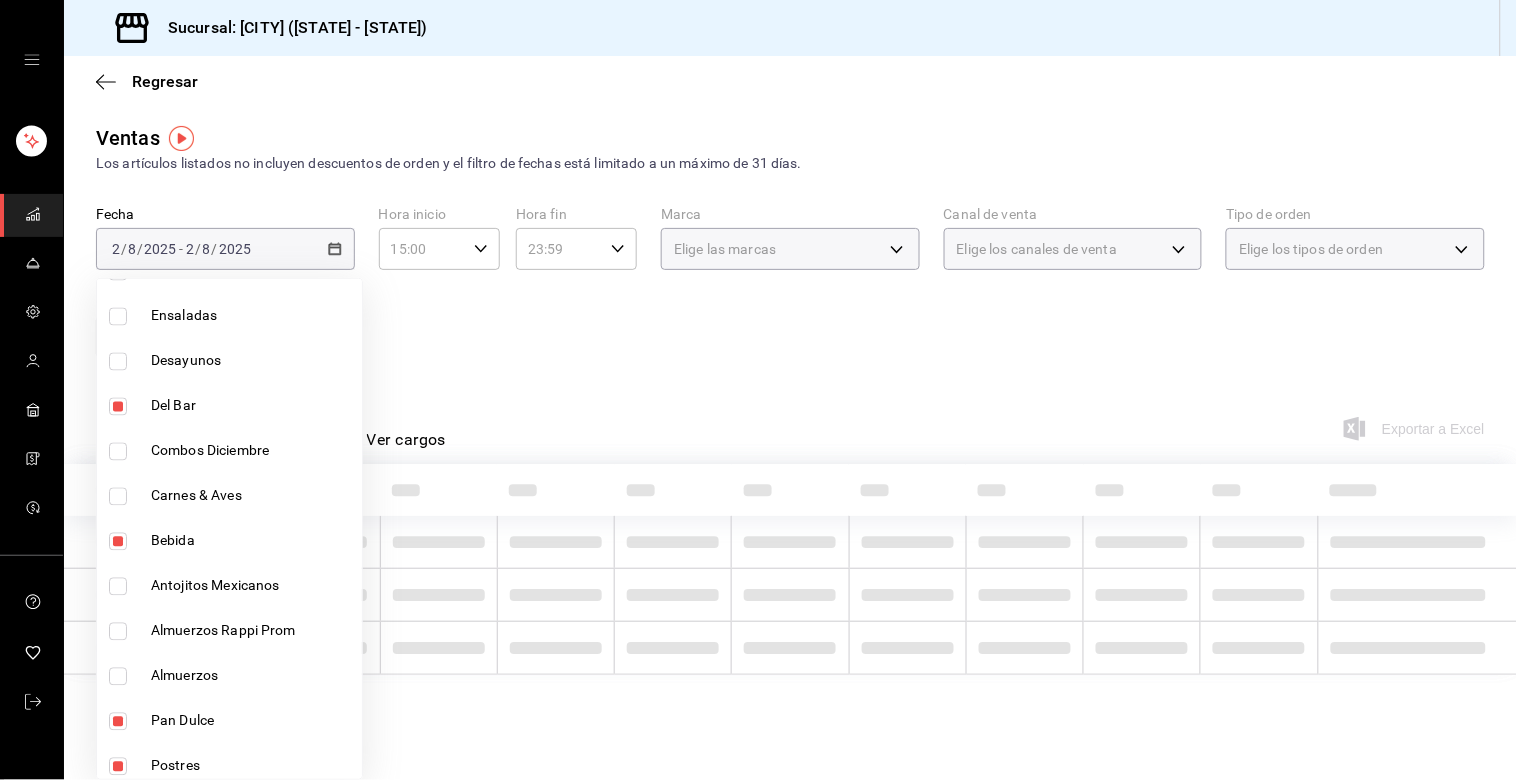 click at bounding box center (118, 722) 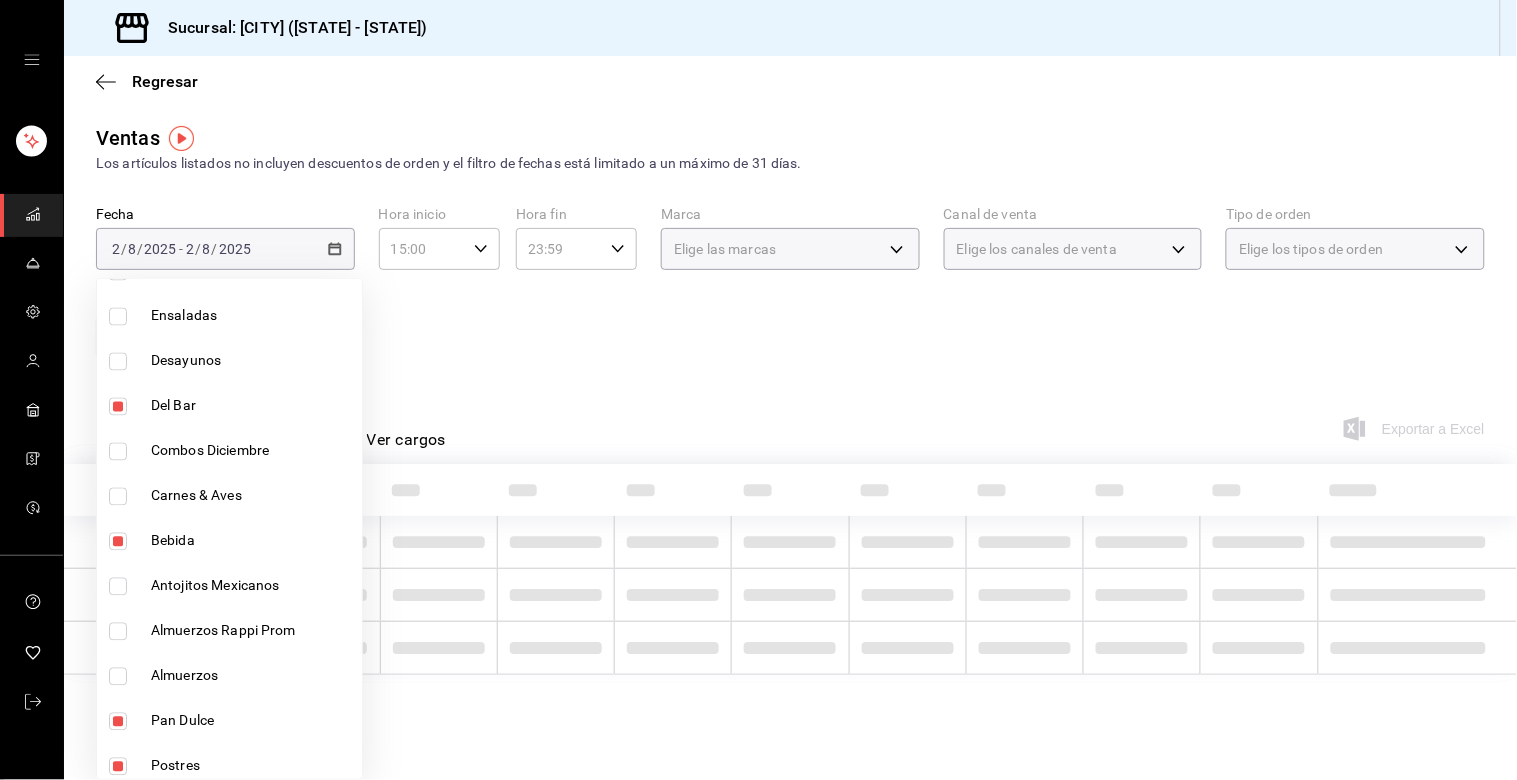 checkbox on "true" 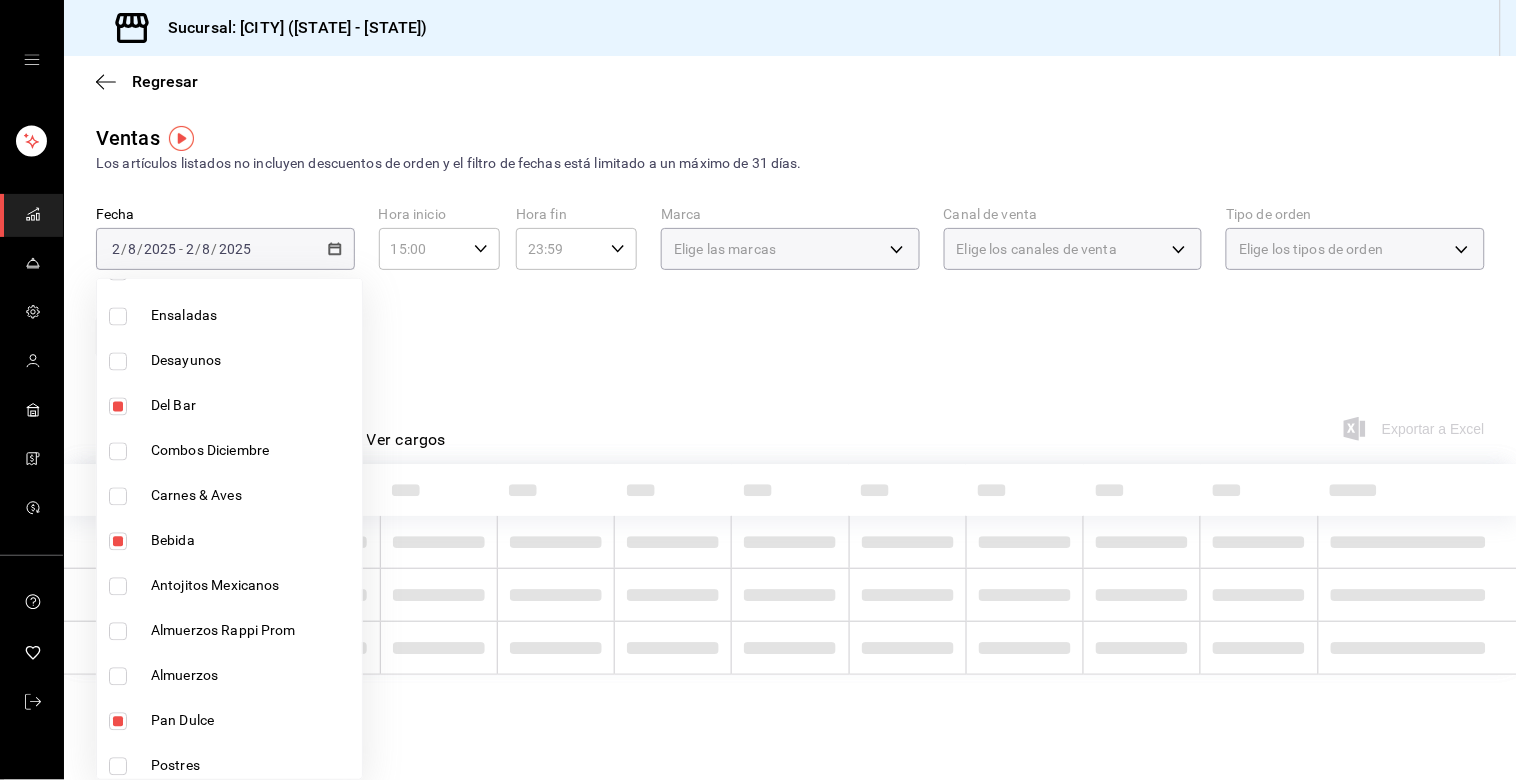 type on "5041f980-30f3-428d-be8c-286edc227efb,41ed9666-a182-4a37-8e0e-cc37feaa0168,28c1a667-0fd6-4a26-94c0-8b3e49d7bdba" 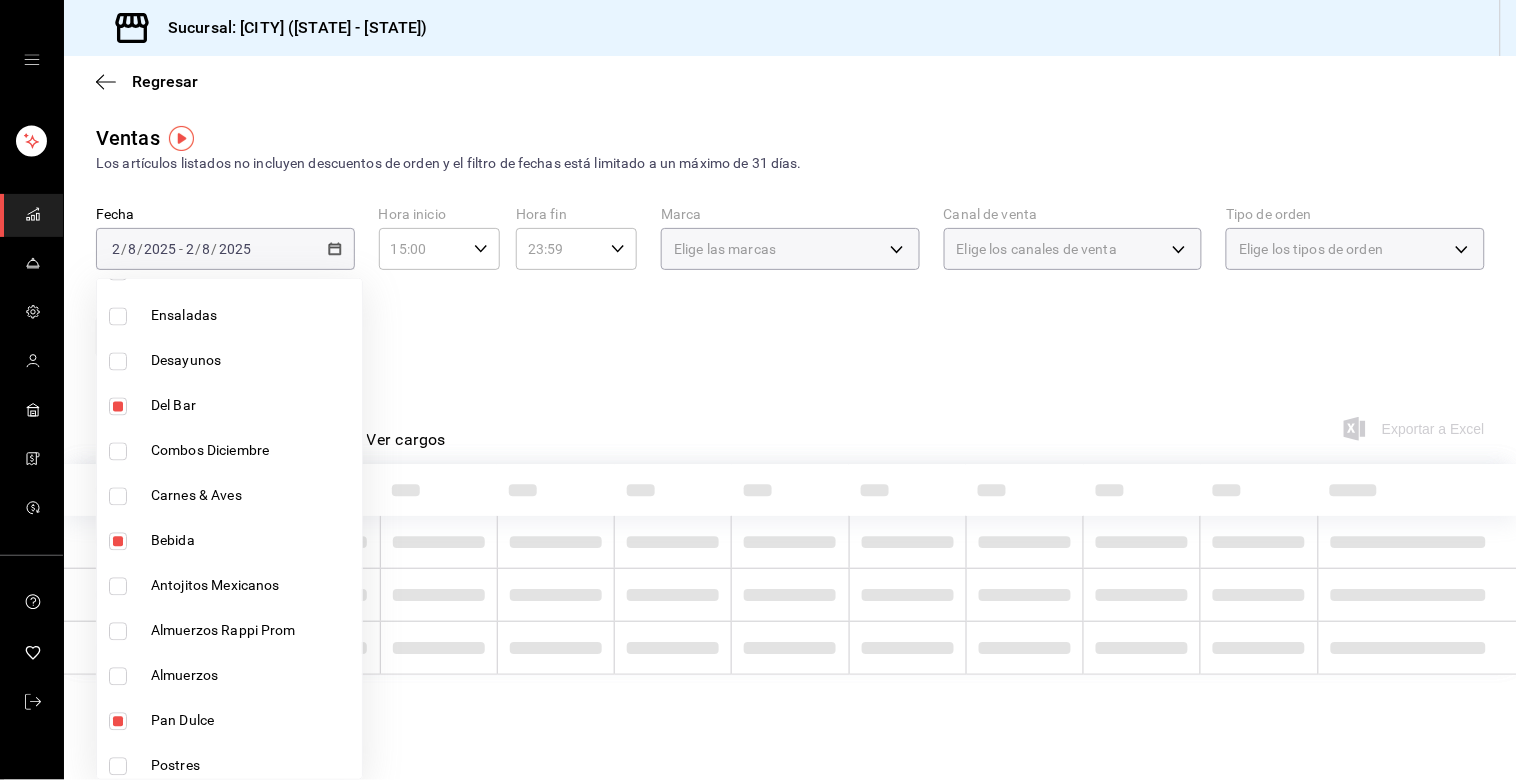 checkbox on "false" 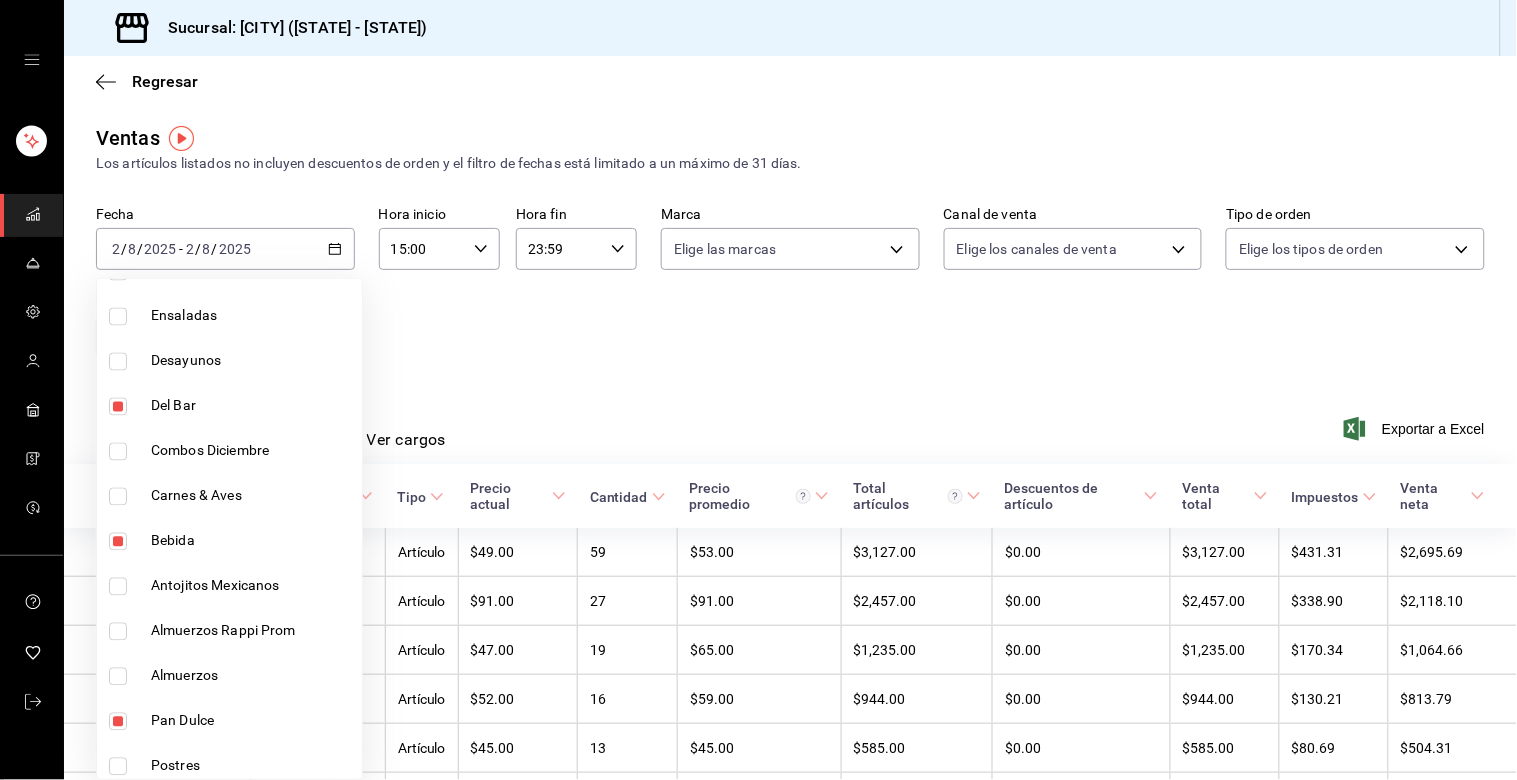 click at bounding box center (118, 722) 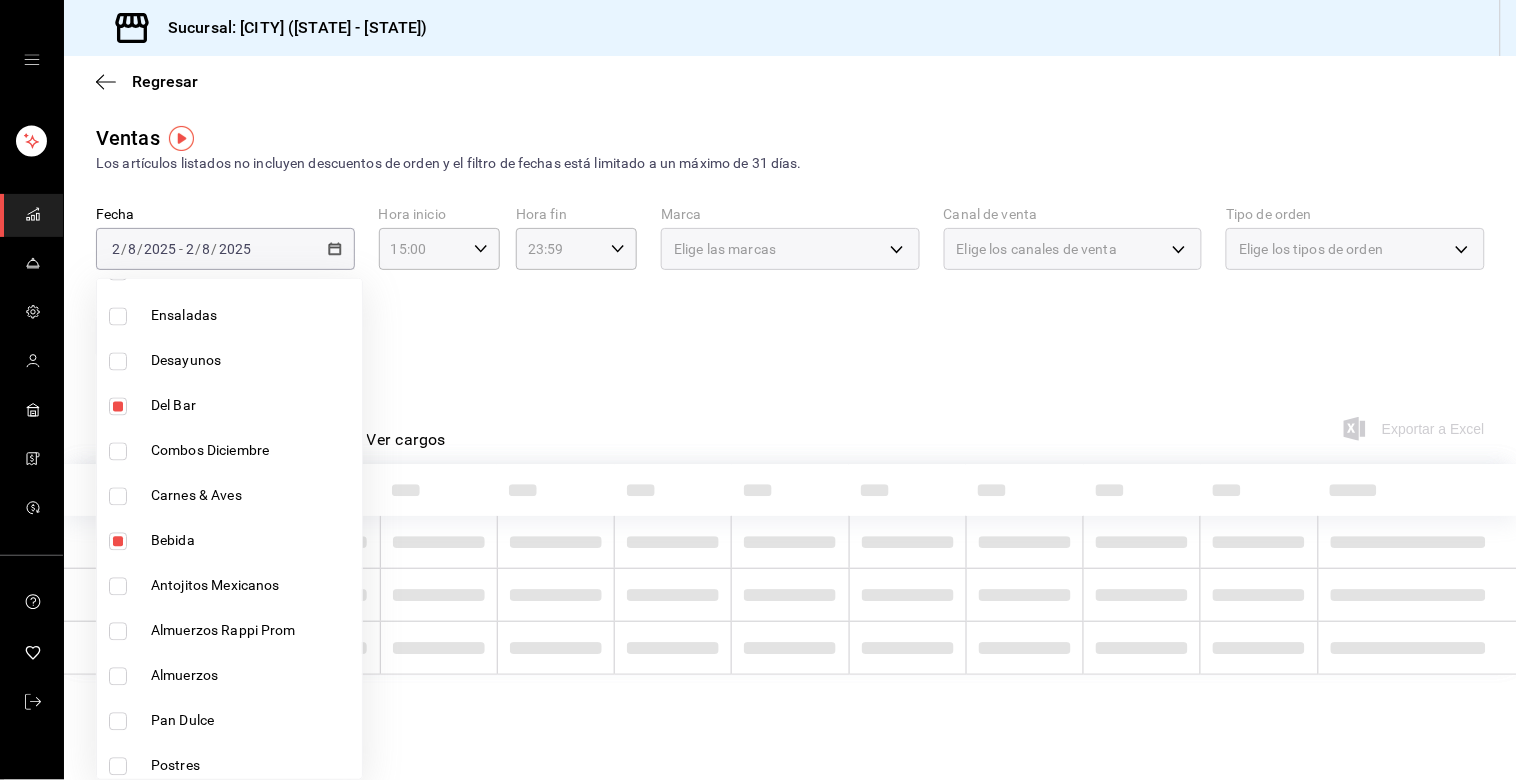 scroll, scrollTop: 1111, scrollLeft: 0, axis: vertical 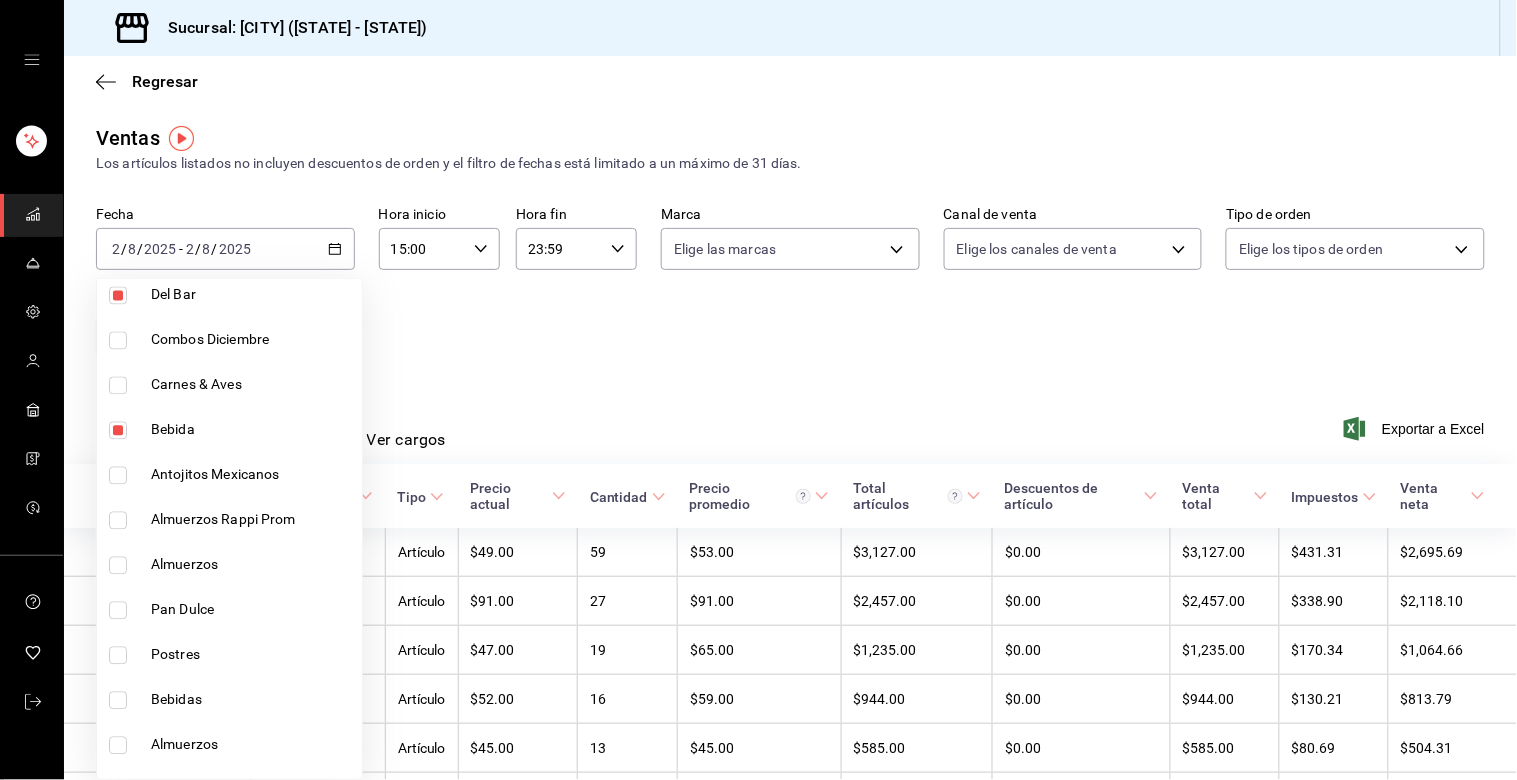 click at bounding box center (118, 701) 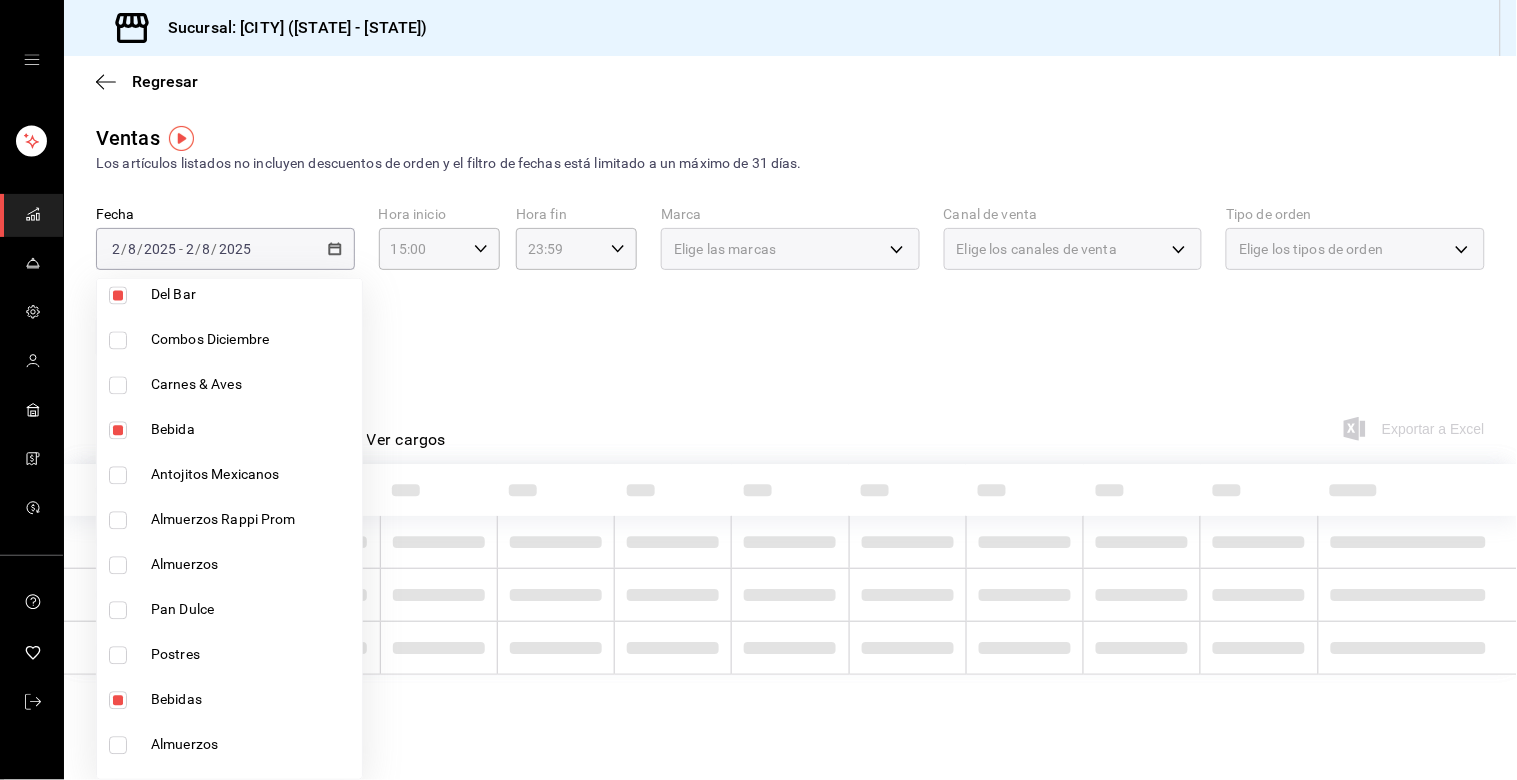click at bounding box center [758, 390] 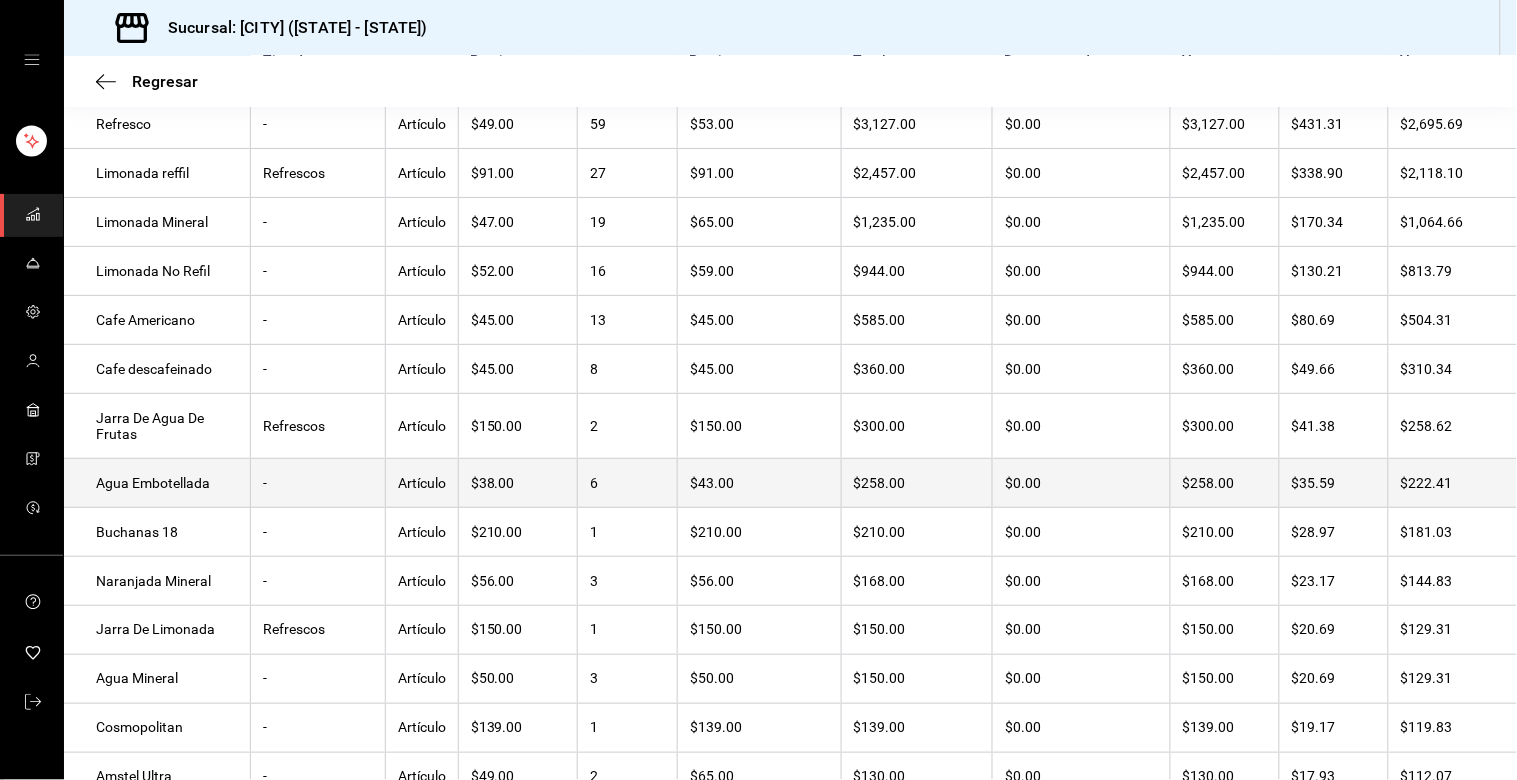 scroll, scrollTop: 391, scrollLeft: 0, axis: vertical 